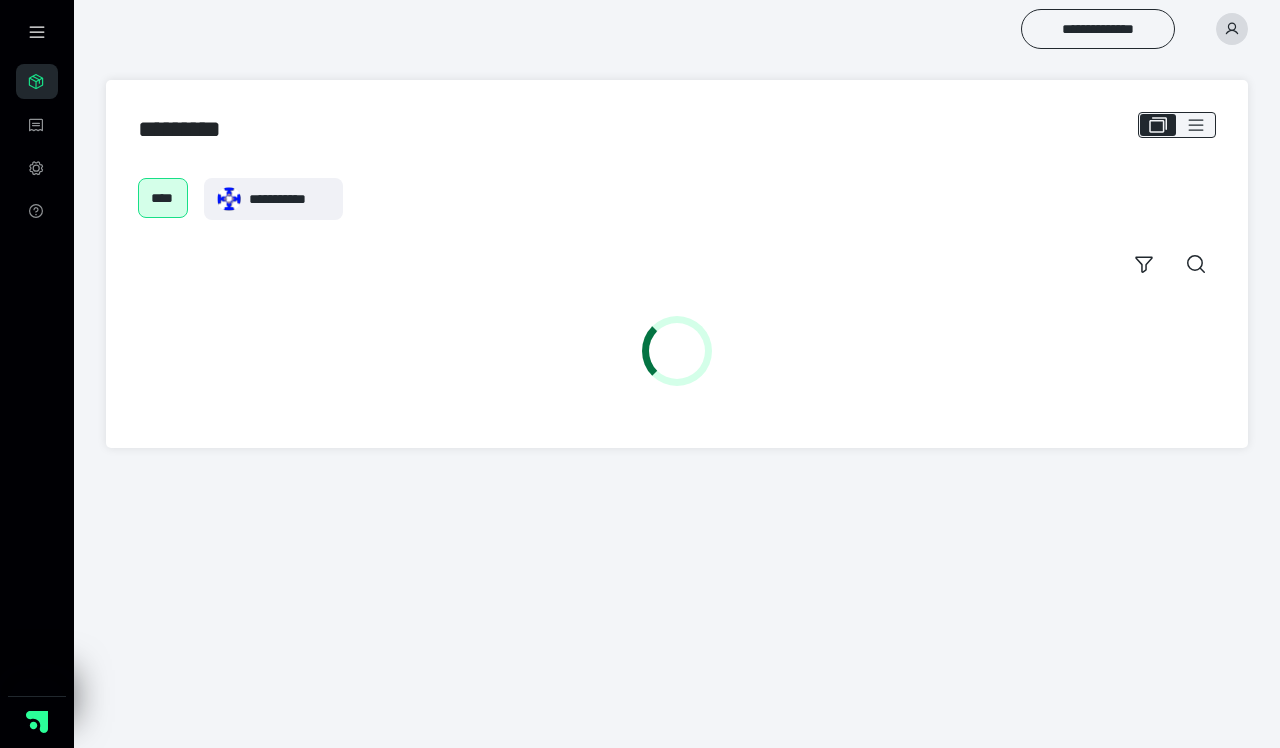 scroll, scrollTop: 0, scrollLeft: 0, axis: both 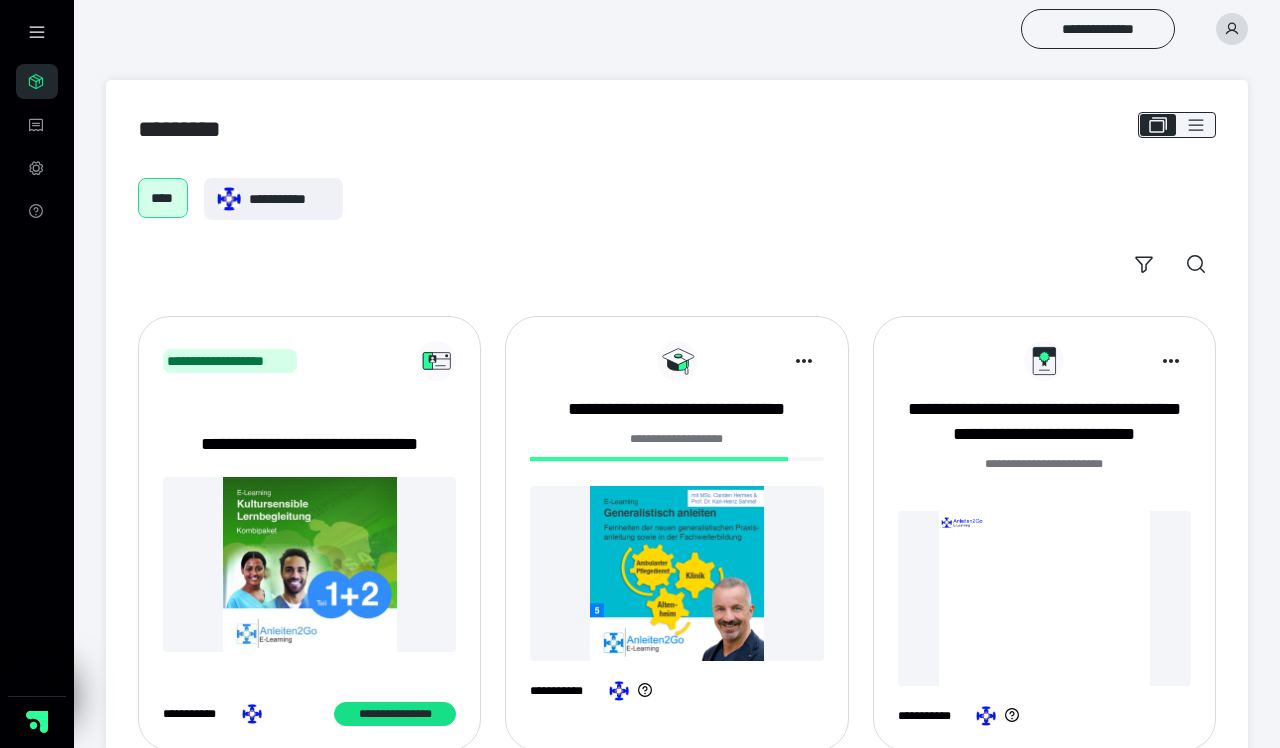 click on "**********" at bounding box center (676, 529) 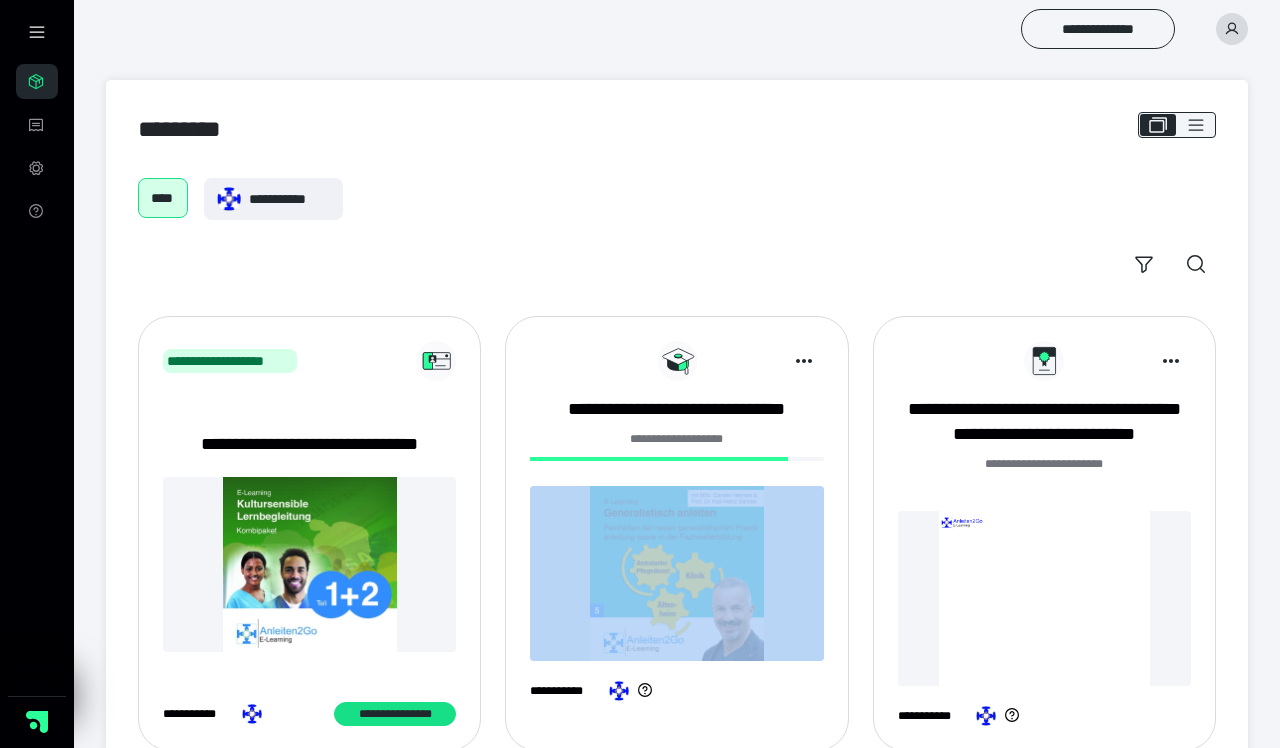click at bounding box center (659, 459) 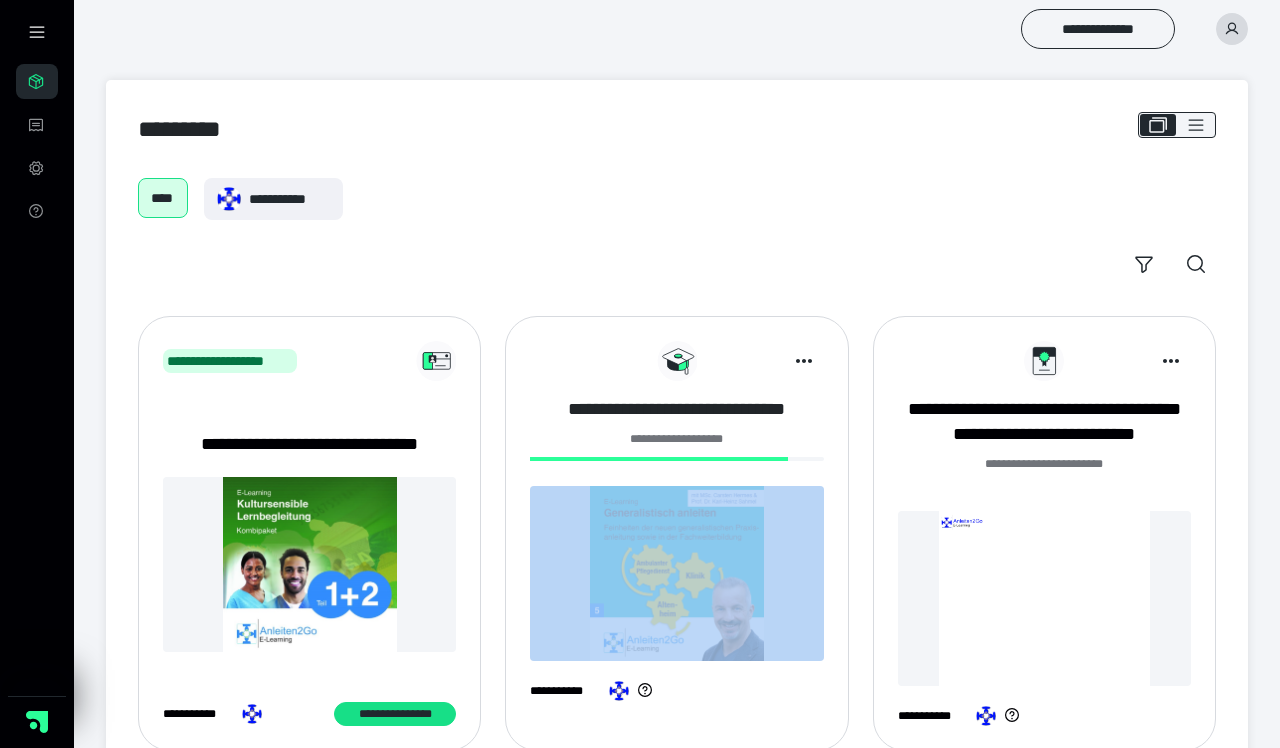 click on "**********" at bounding box center [676, 409] 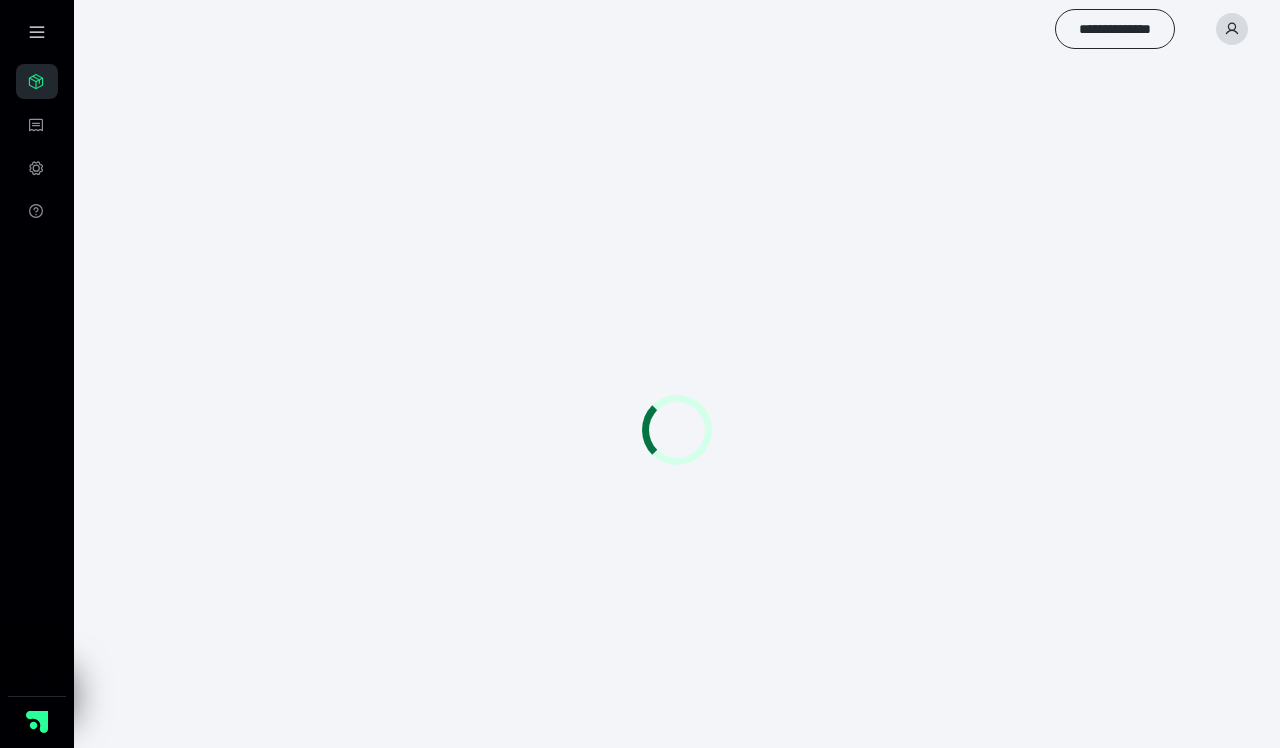 scroll, scrollTop: 0, scrollLeft: 0, axis: both 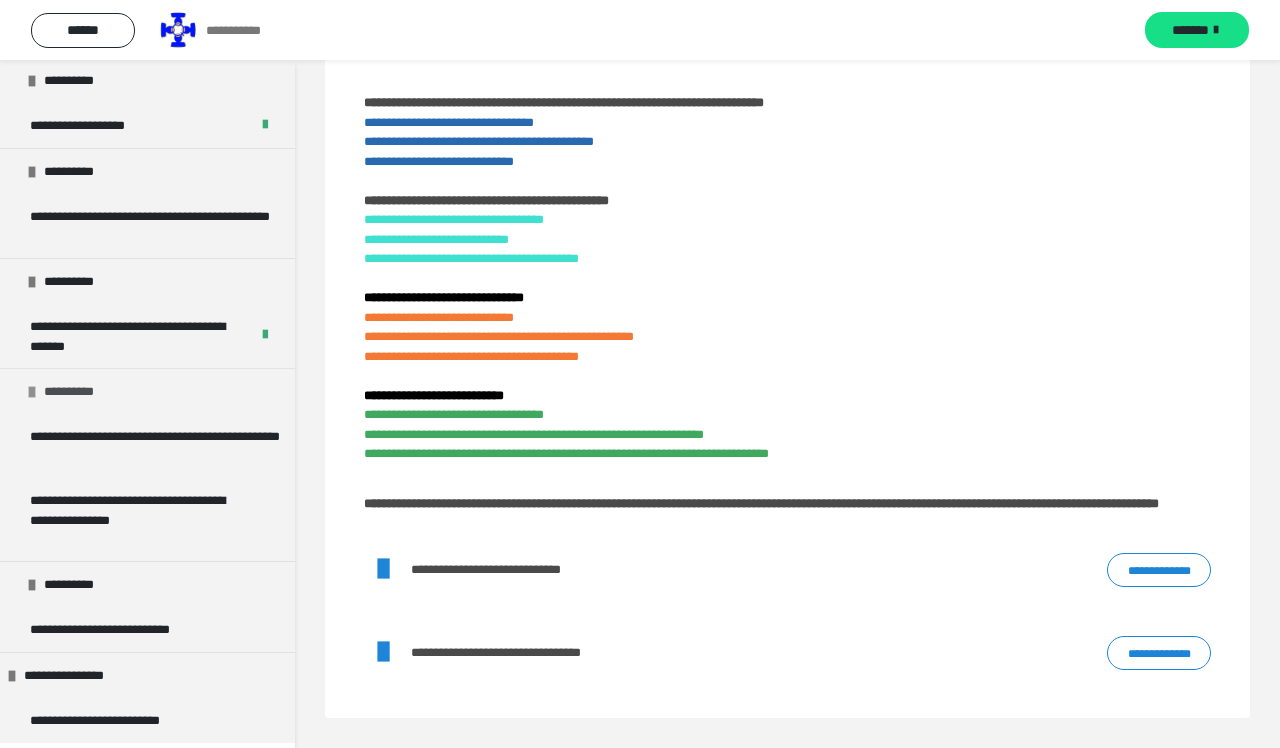 click on "**********" at bounding box center [75, 391] 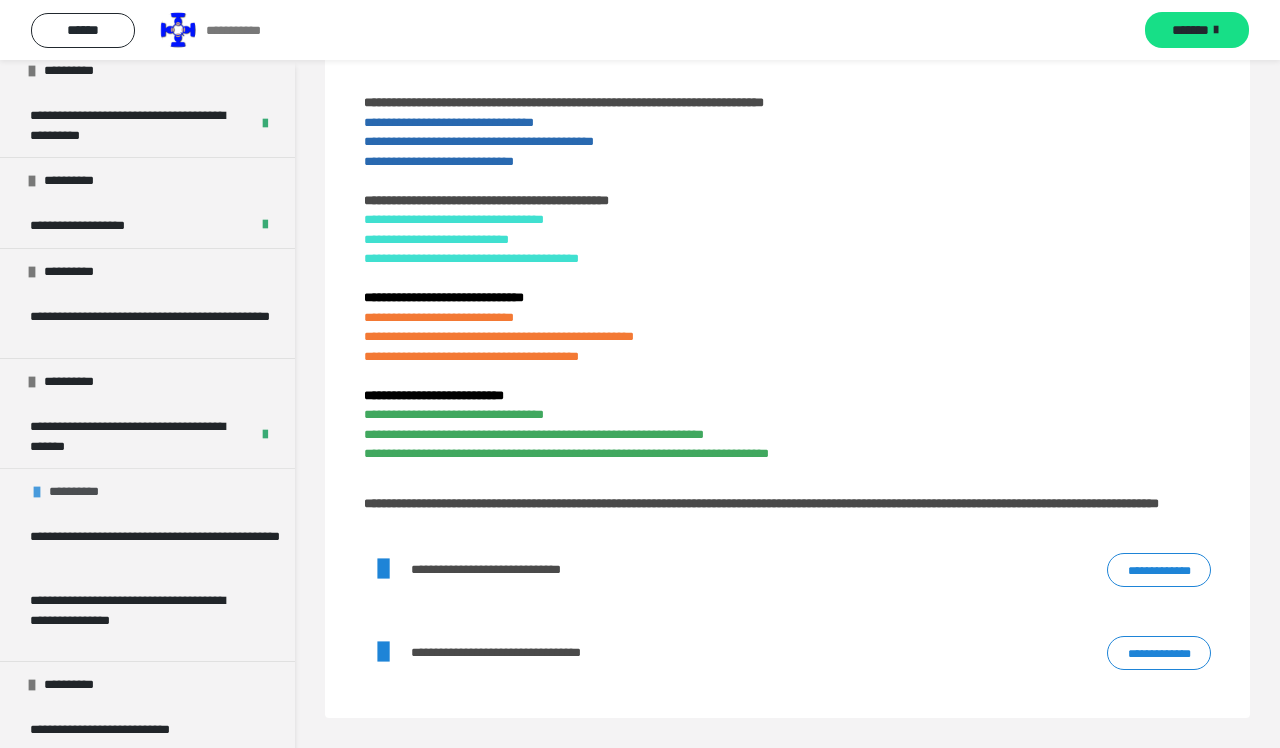 scroll, scrollTop: 2812, scrollLeft: 0, axis: vertical 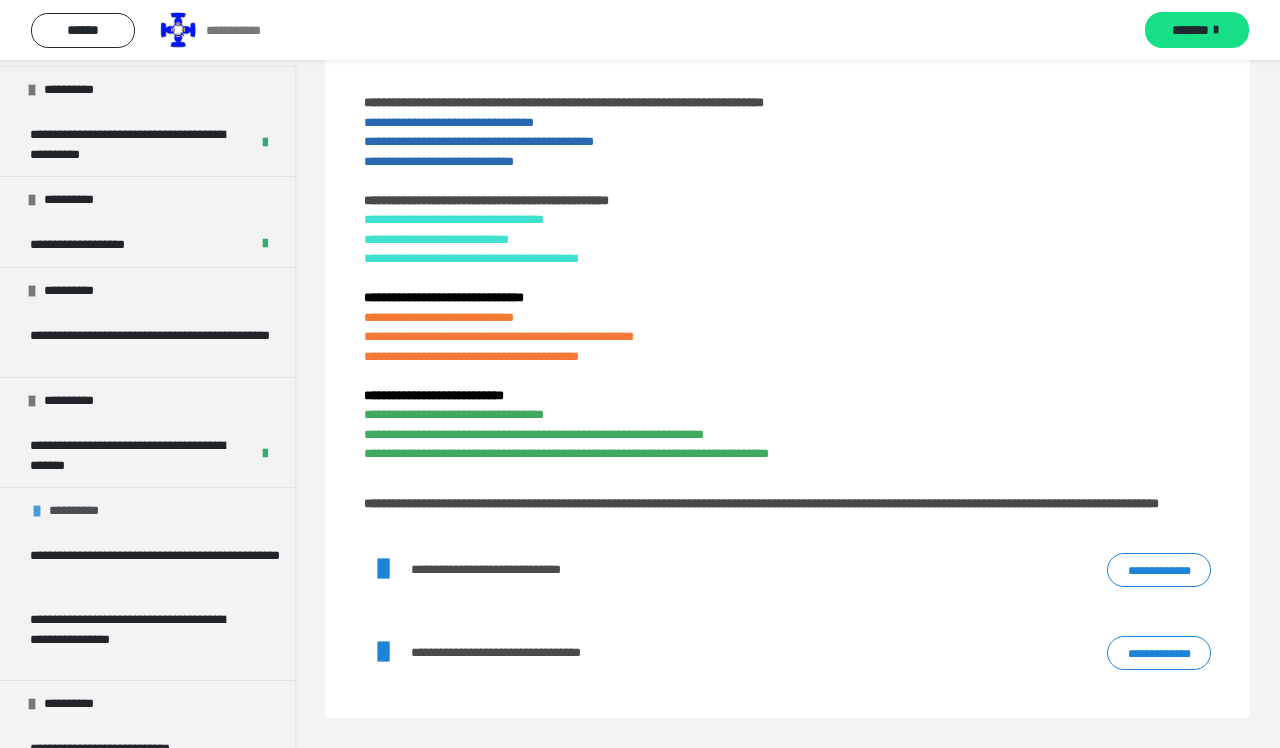 click on "**********" at bounding box center [80, 510] 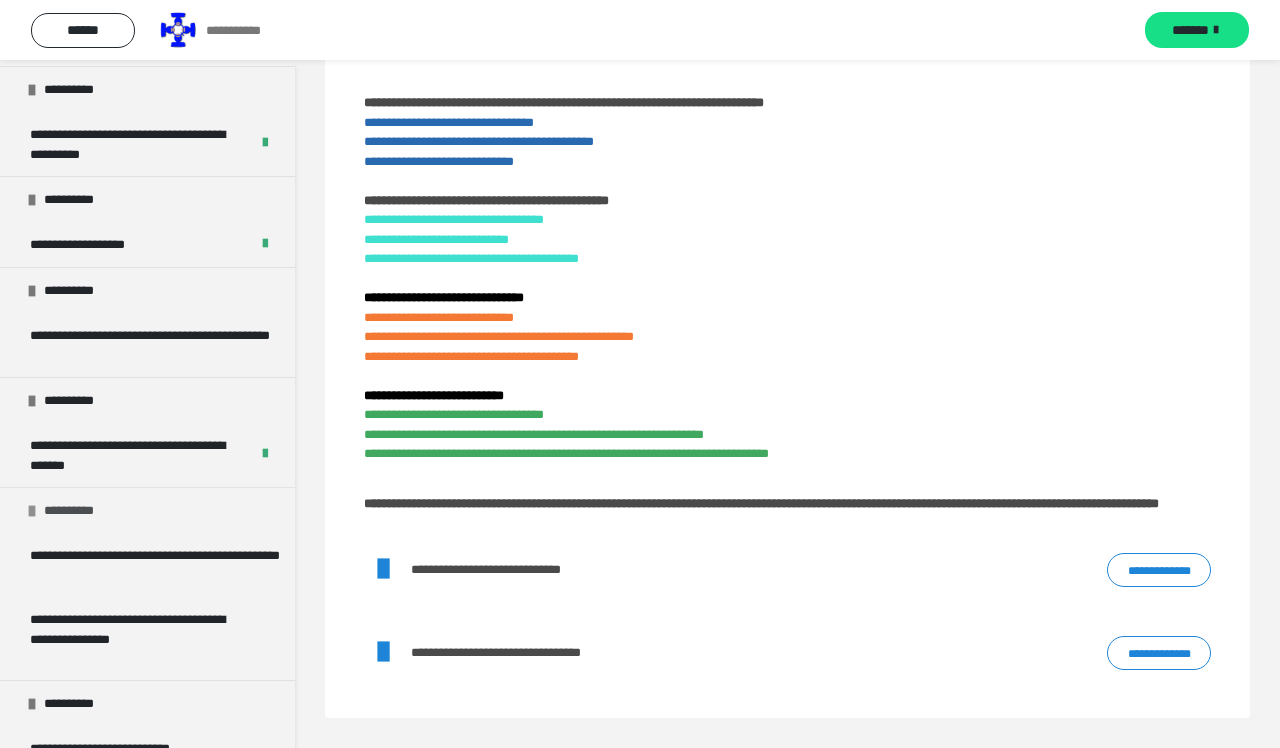 click on "**********" at bounding box center (75, 510) 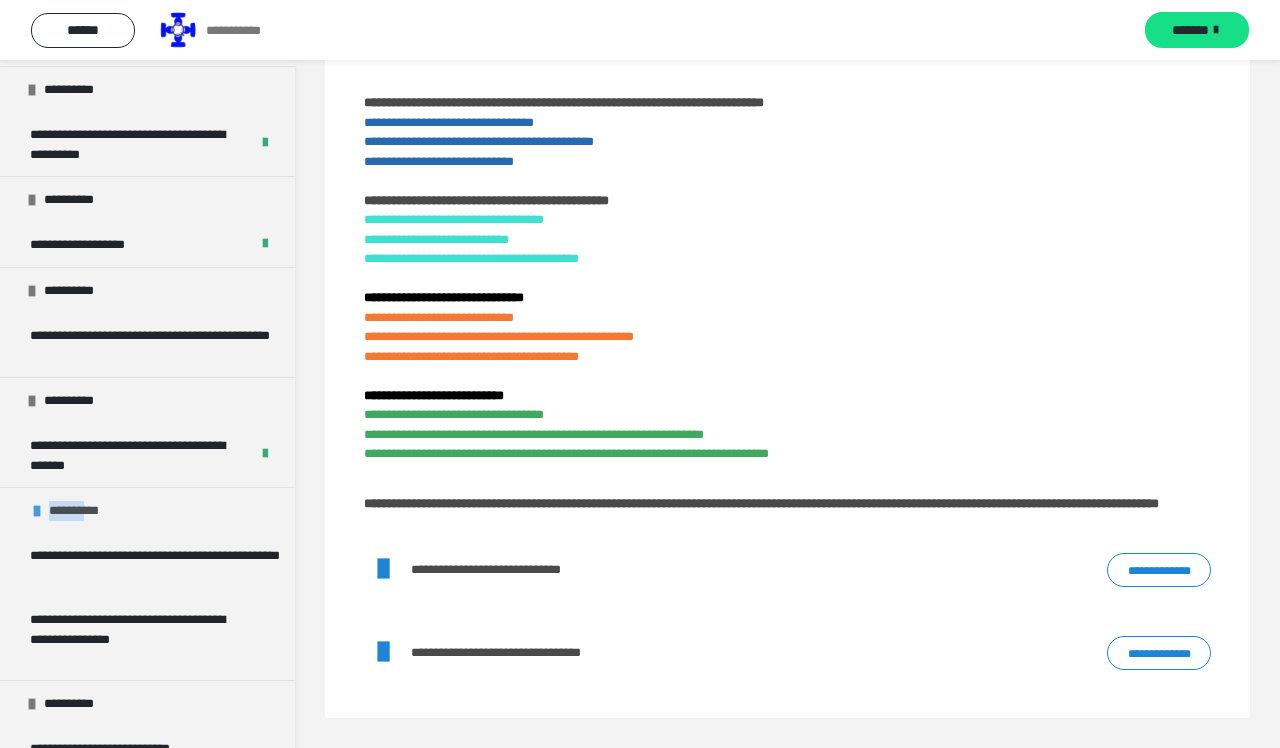 click on "**********" at bounding box center (80, 510) 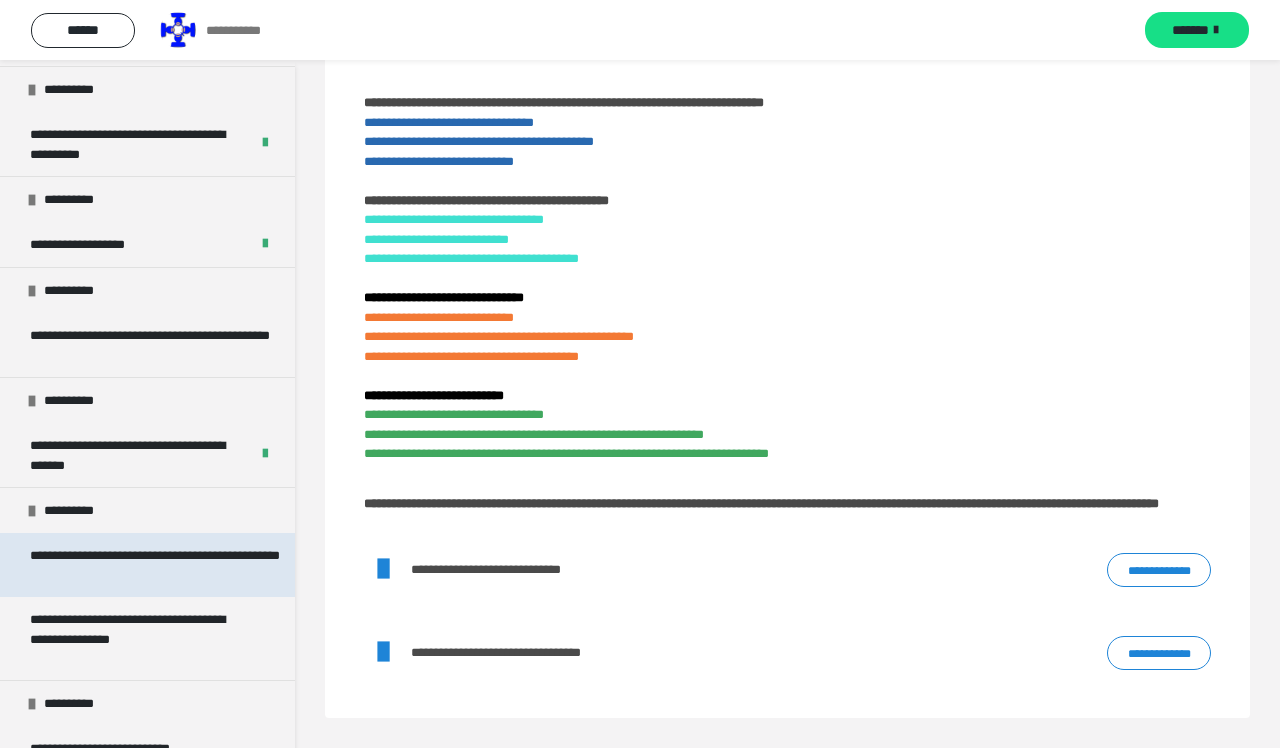 click on "**********" at bounding box center (193, 565) 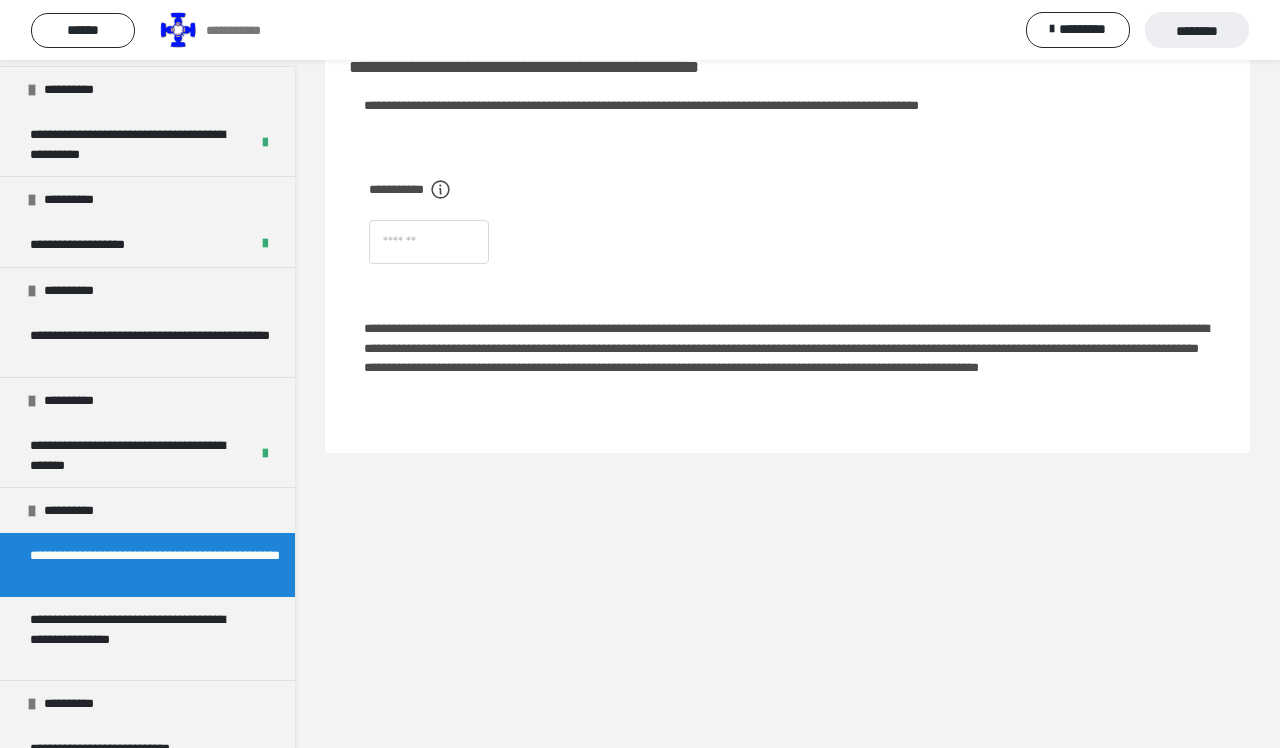 scroll, scrollTop: 60, scrollLeft: 0, axis: vertical 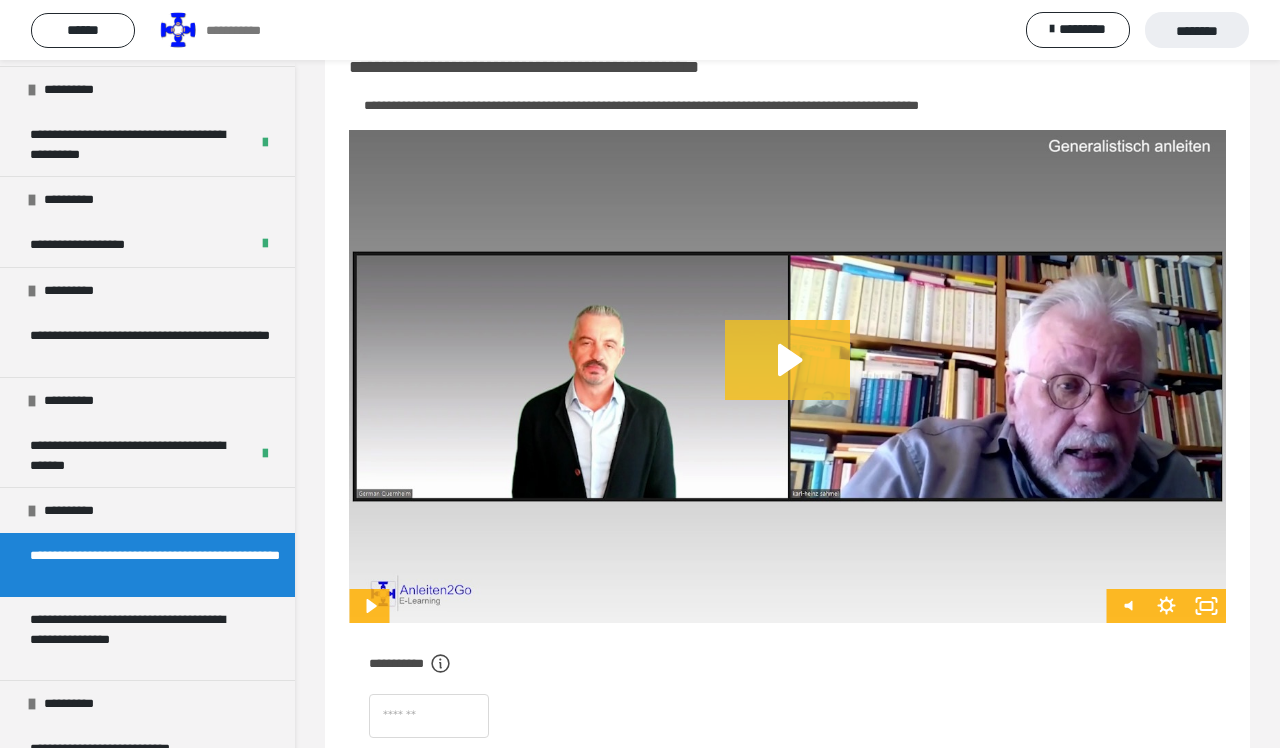 click 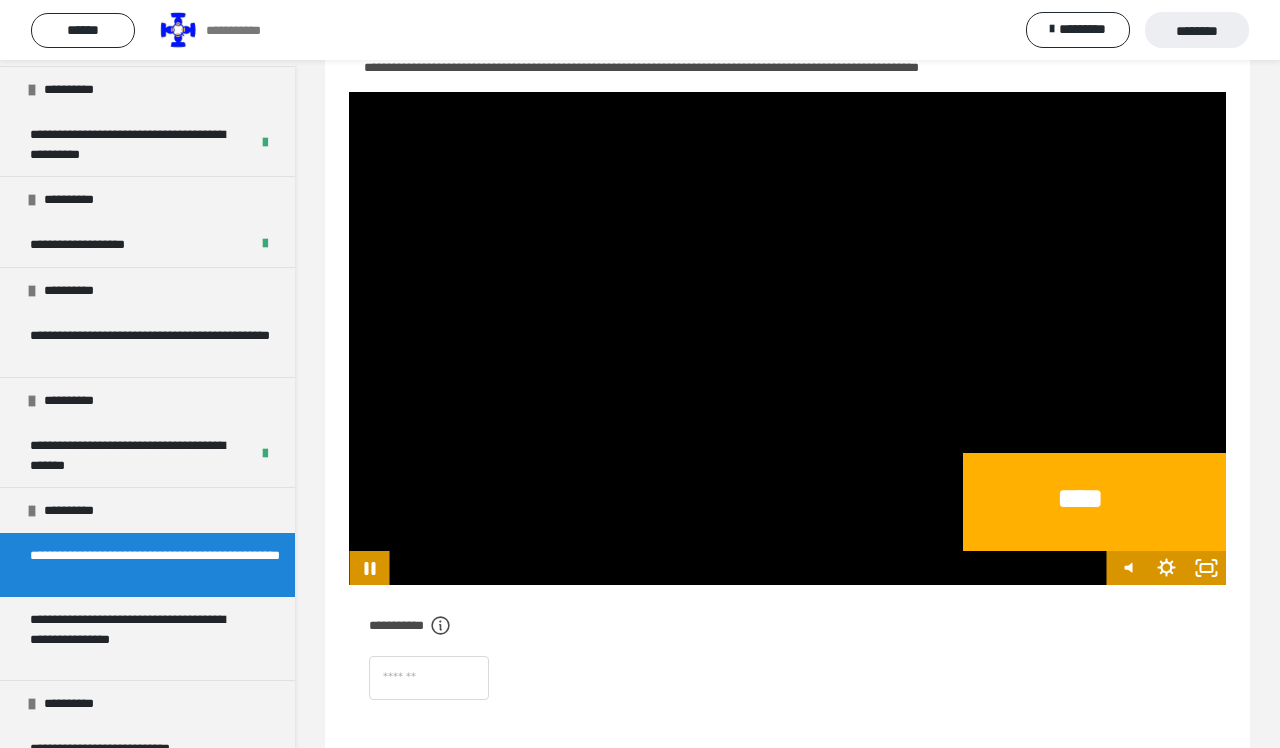 scroll, scrollTop: 120, scrollLeft: 0, axis: vertical 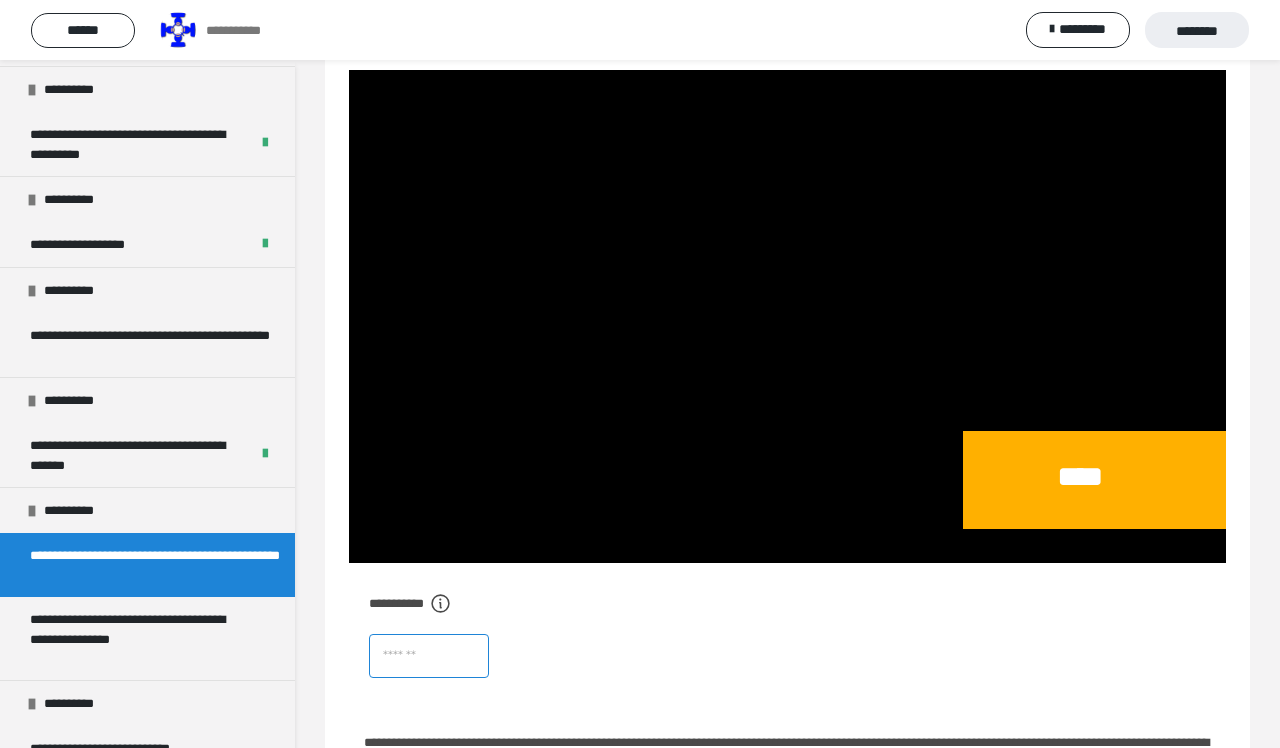 click at bounding box center (429, 656) 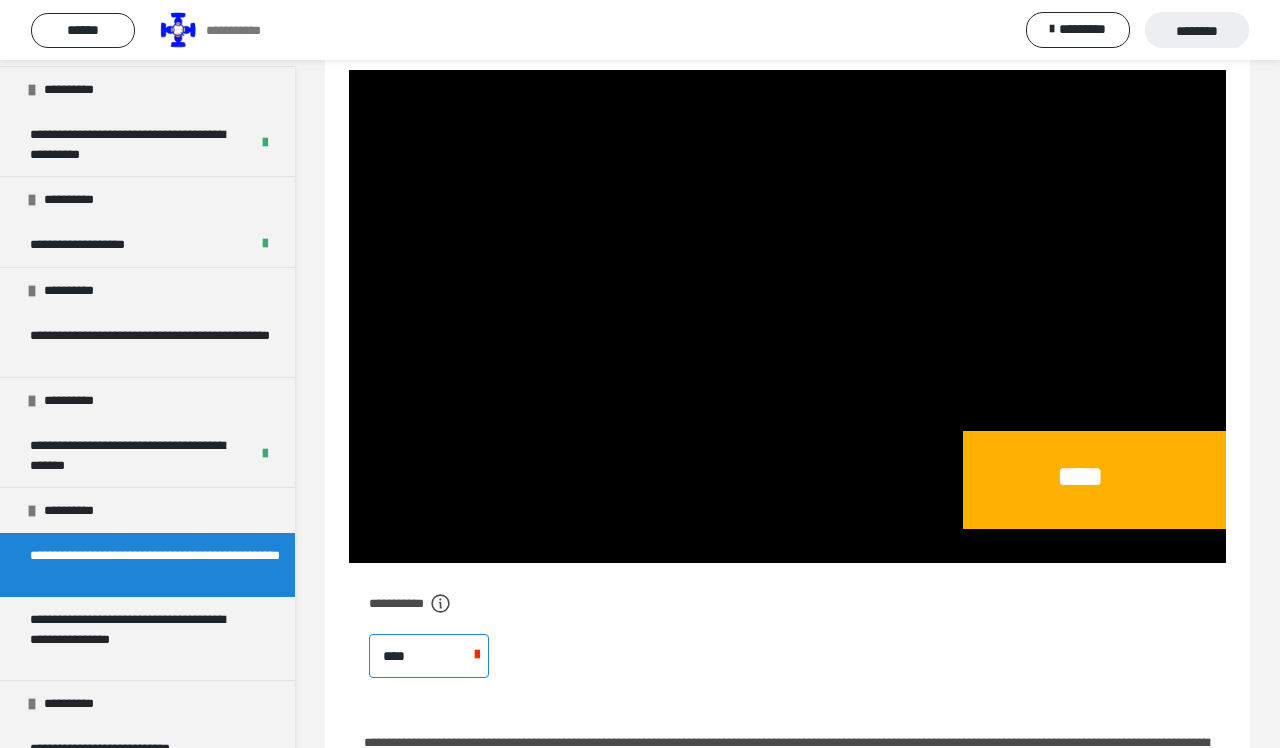 type on "****" 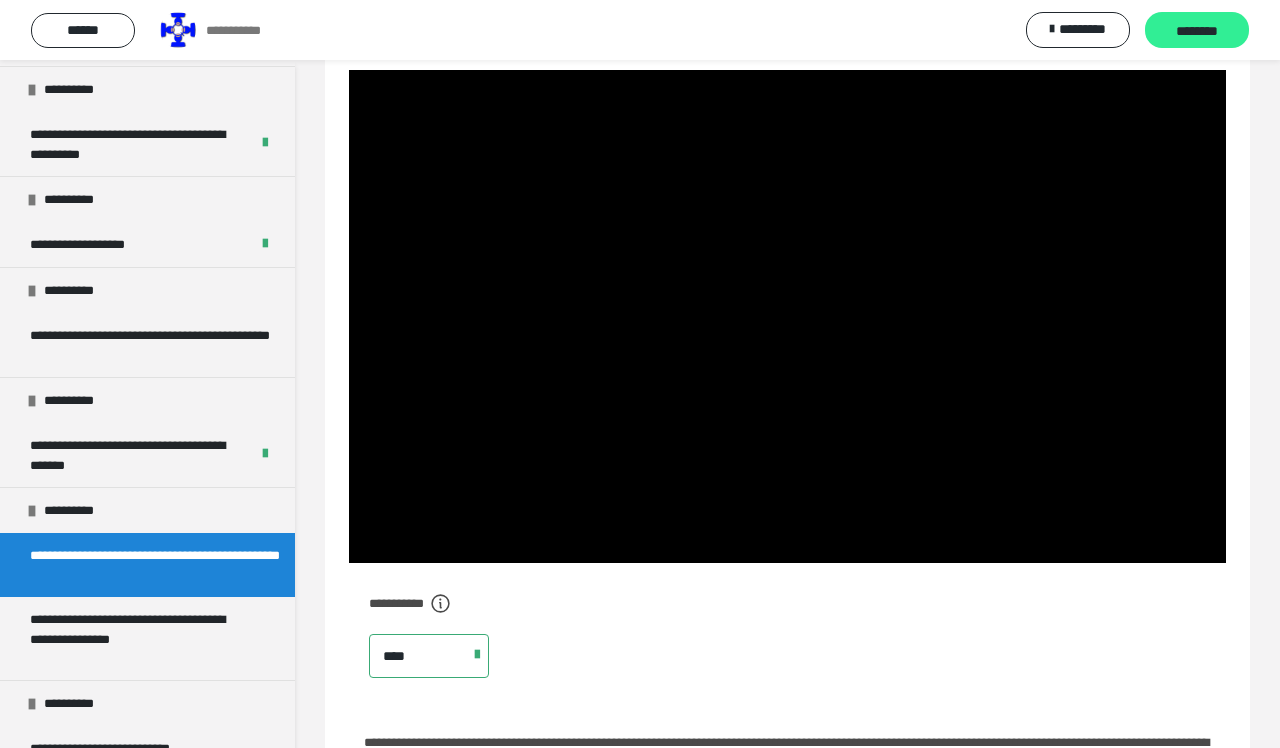 click on "********" at bounding box center [1197, 30] 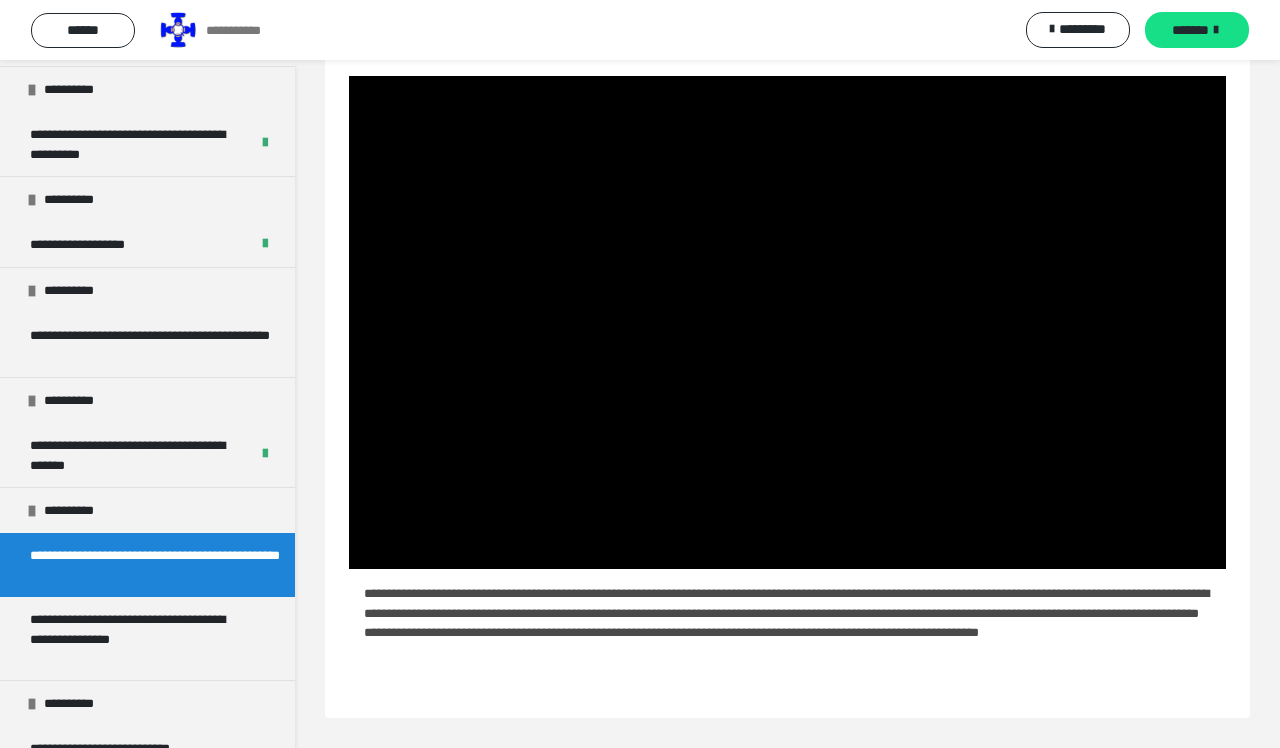 scroll, scrollTop: 114, scrollLeft: 0, axis: vertical 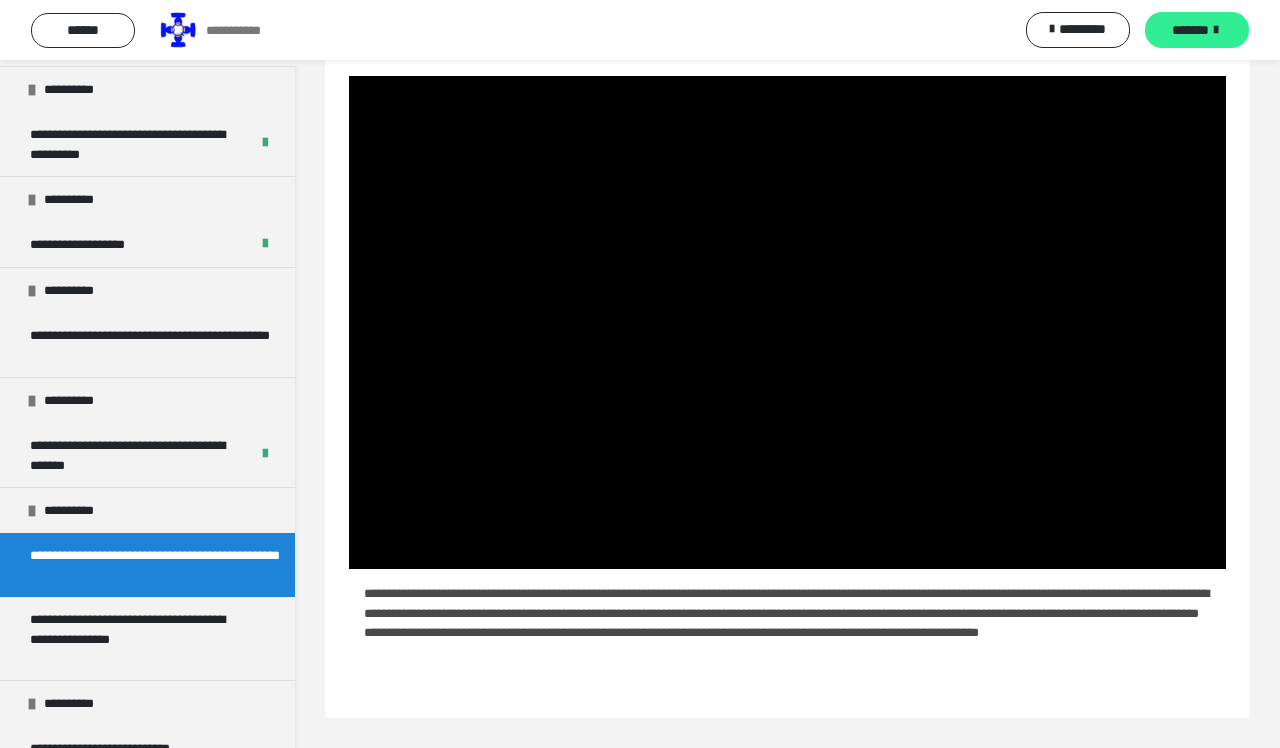 click on "*******" at bounding box center [1190, 30] 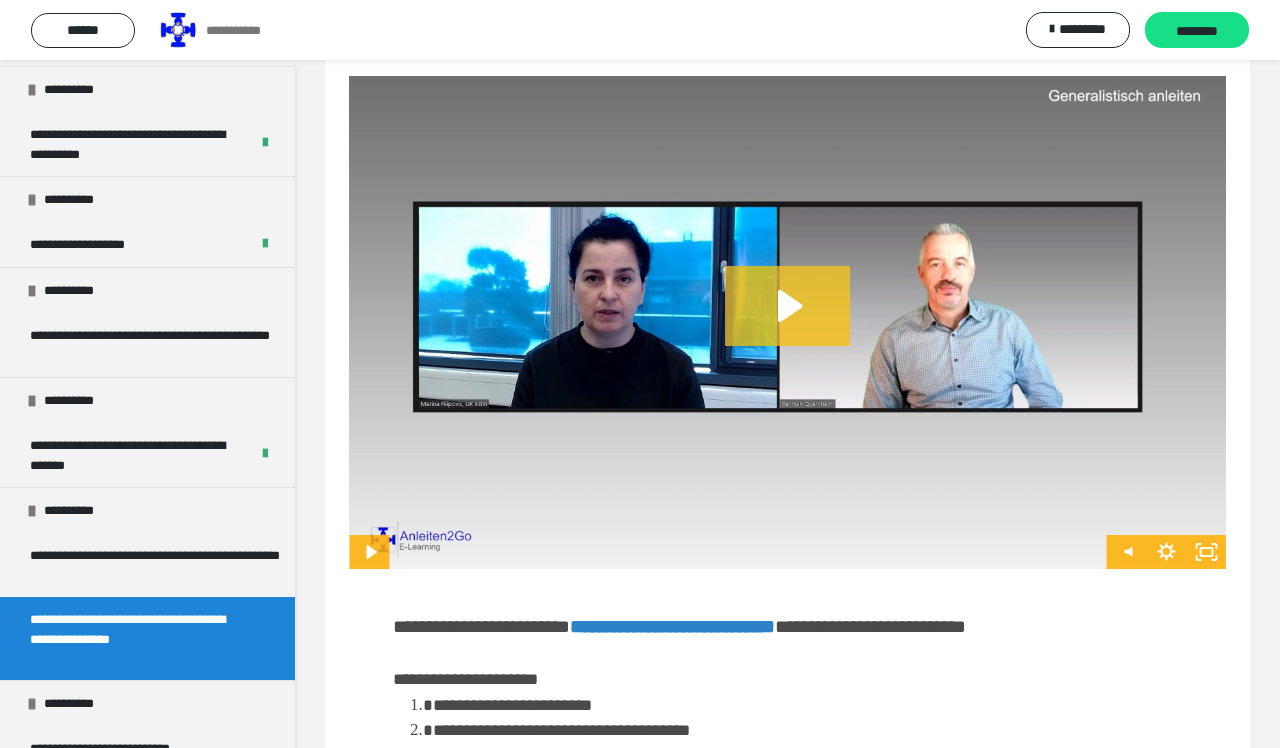 click 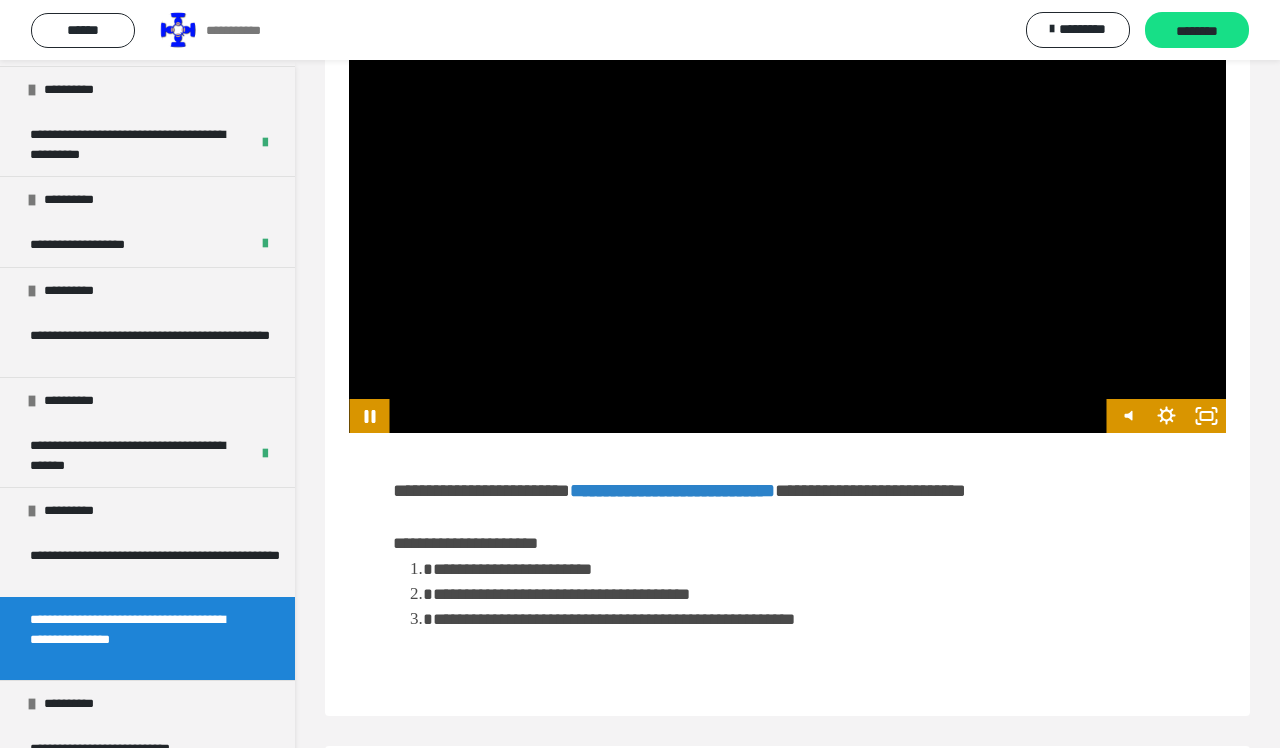 scroll, scrollTop: 246, scrollLeft: 0, axis: vertical 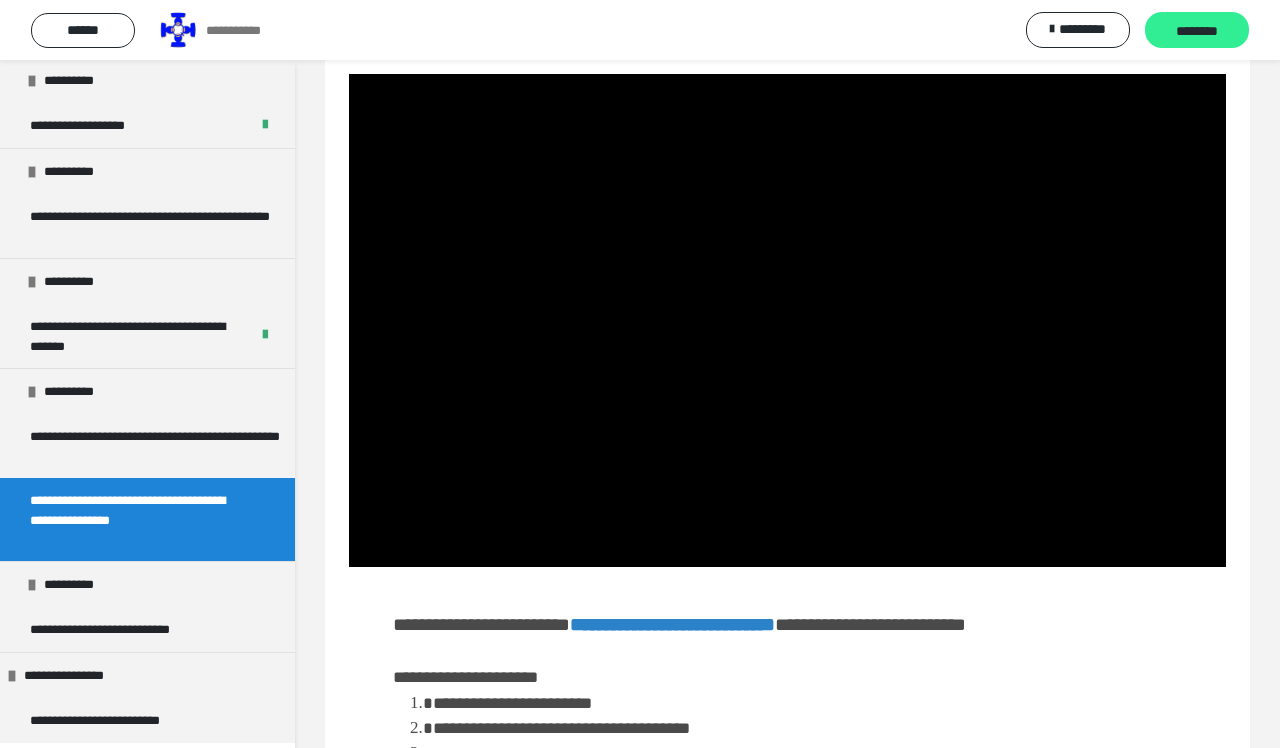 click on "********" at bounding box center (1197, 31) 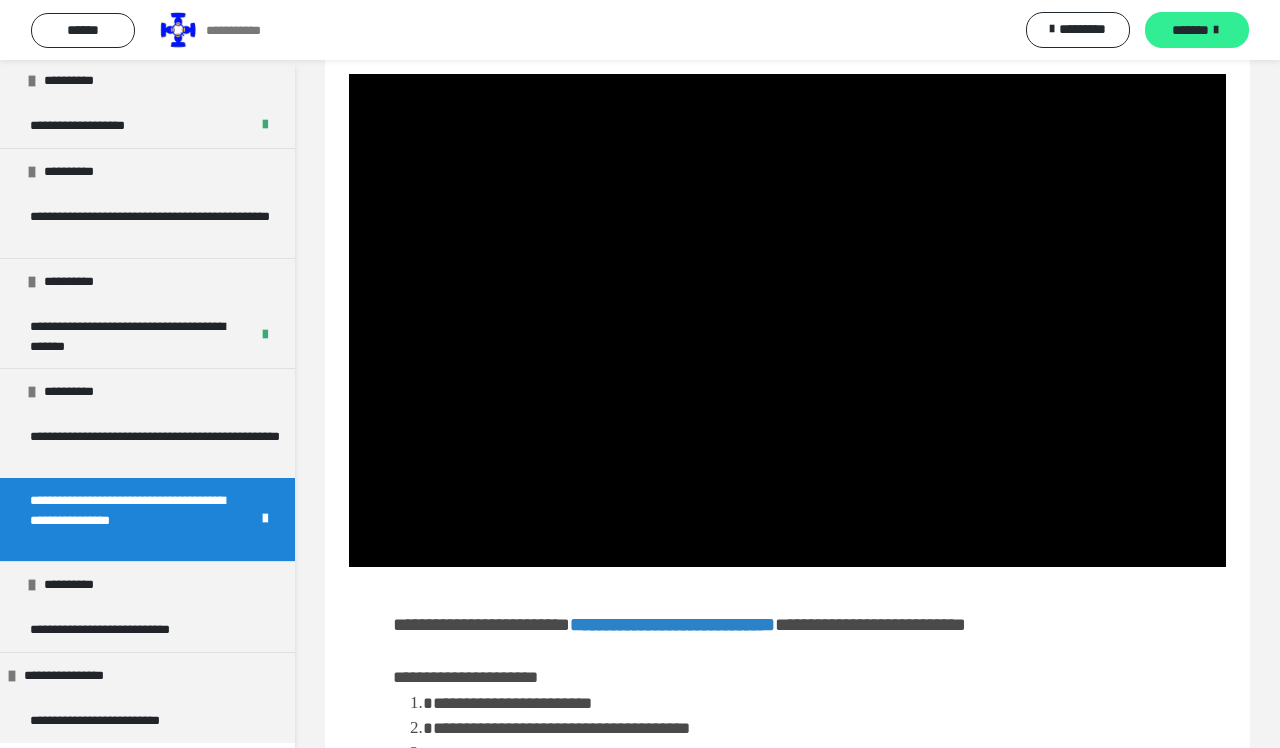 click on "*******" at bounding box center [1190, 30] 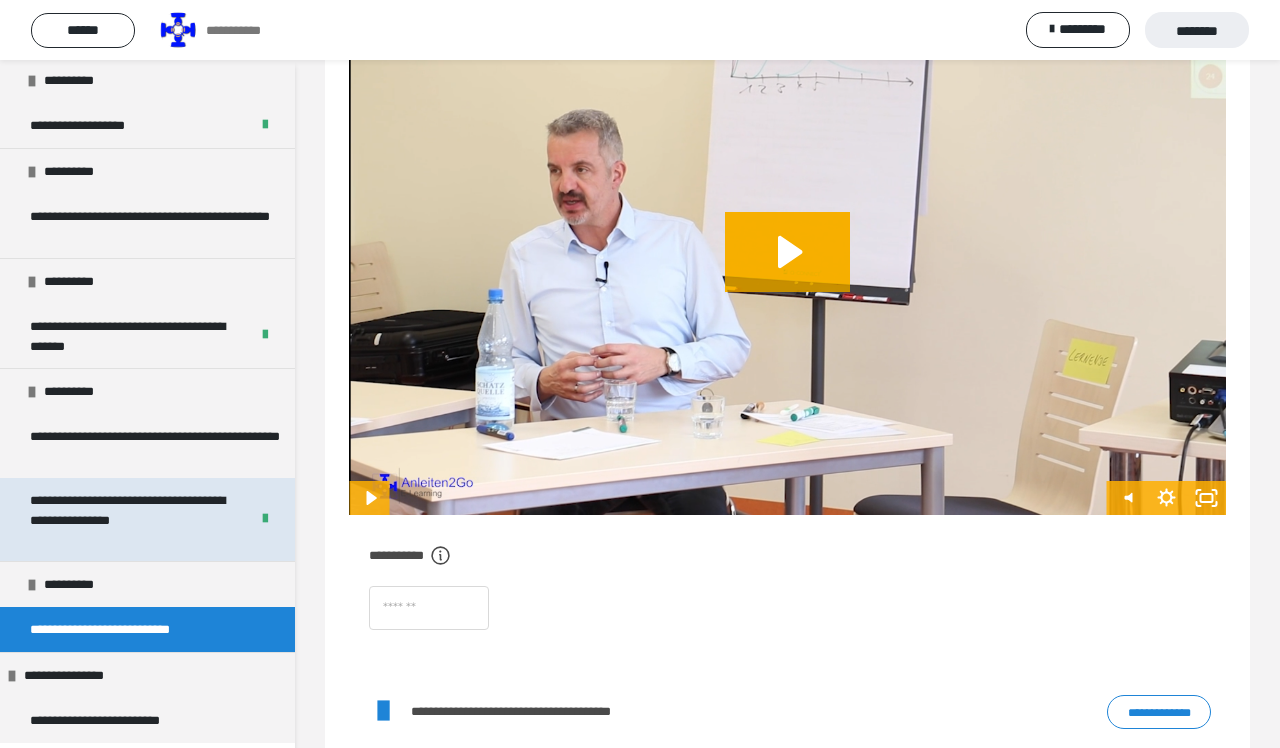scroll, scrollTop: 217, scrollLeft: 0, axis: vertical 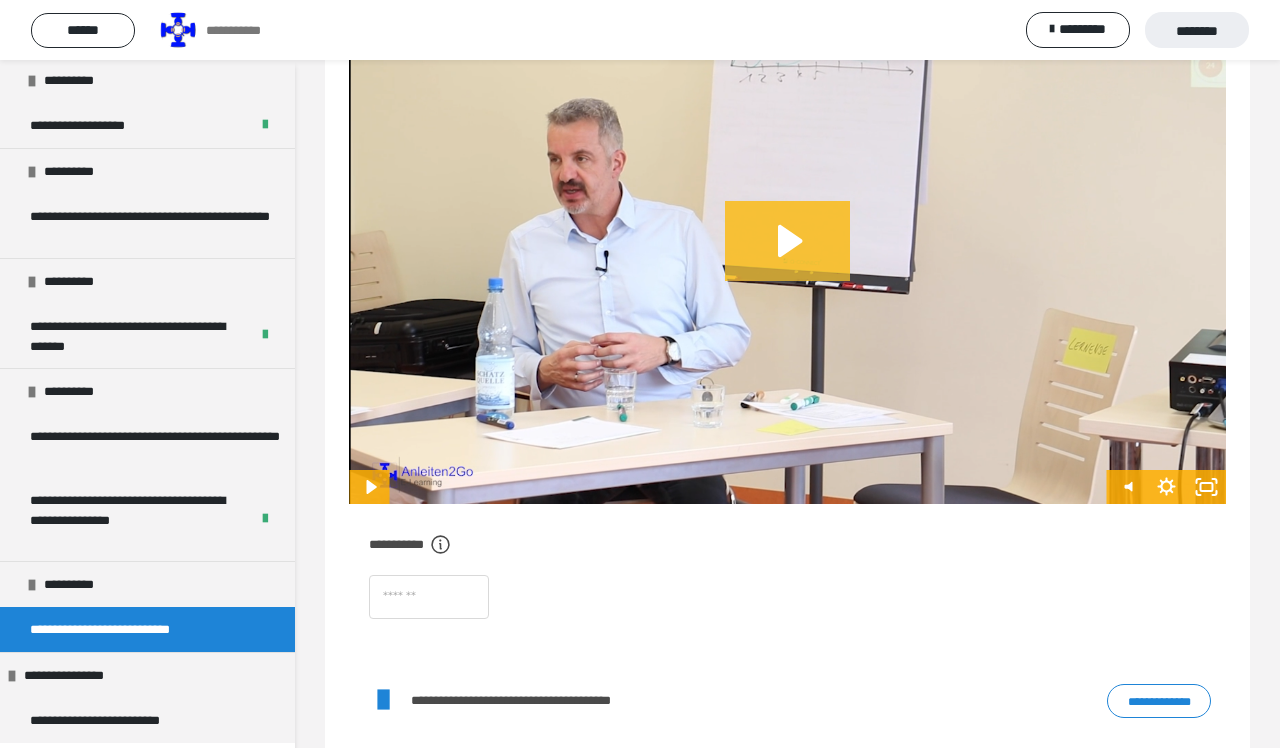 click 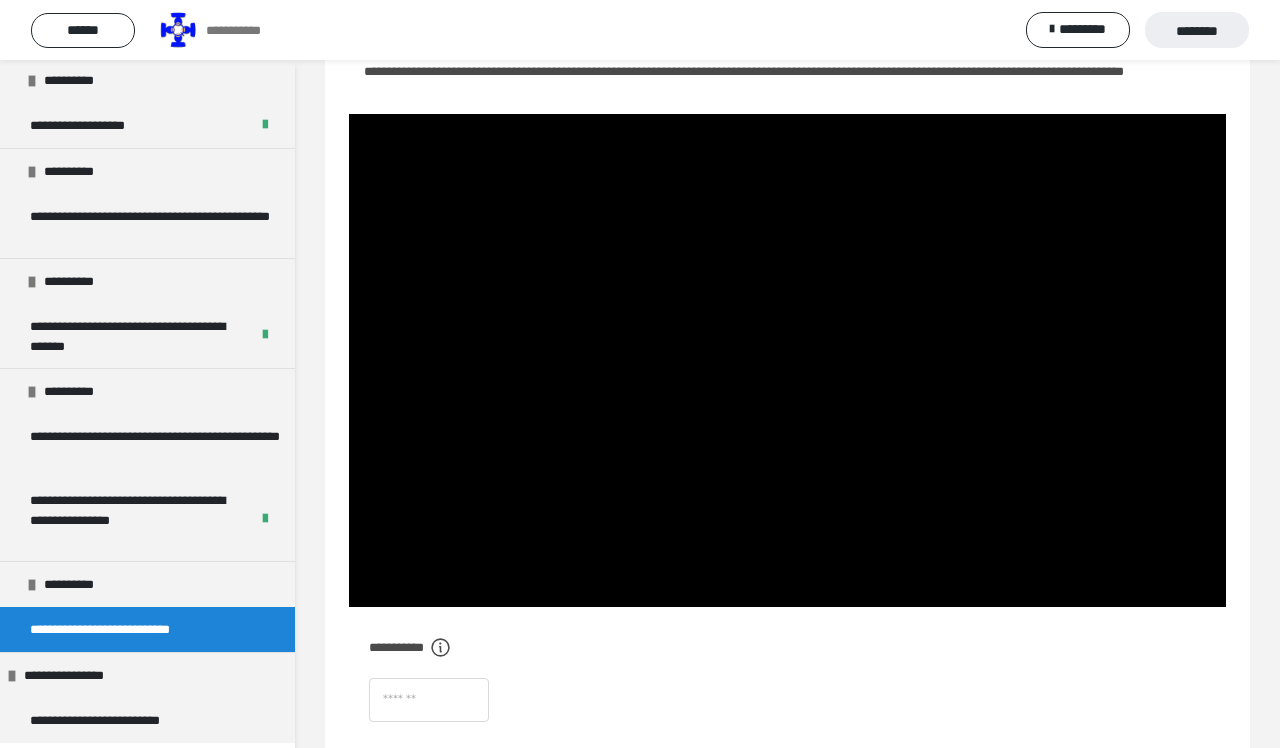 scroll, scrollTop: 114, scrollLeft: 0, axis: vertical 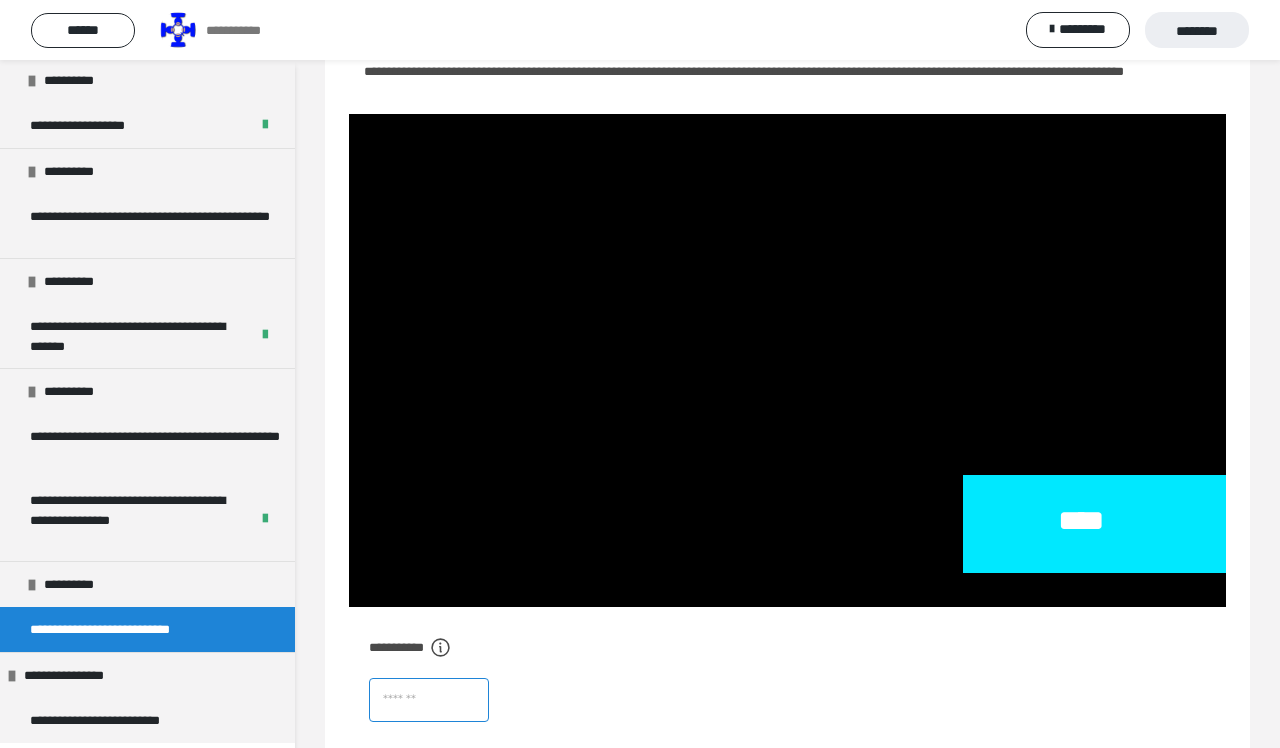 click at bounding box center [429, 700] 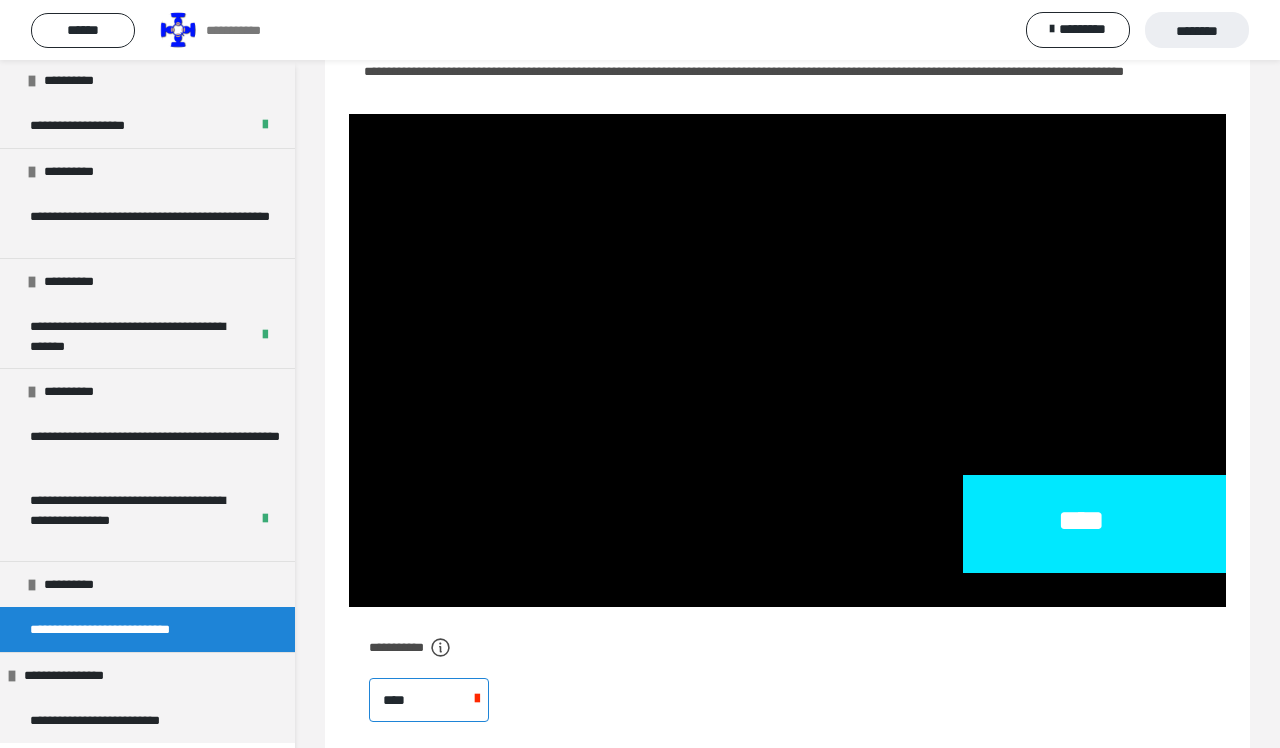 type on "****" 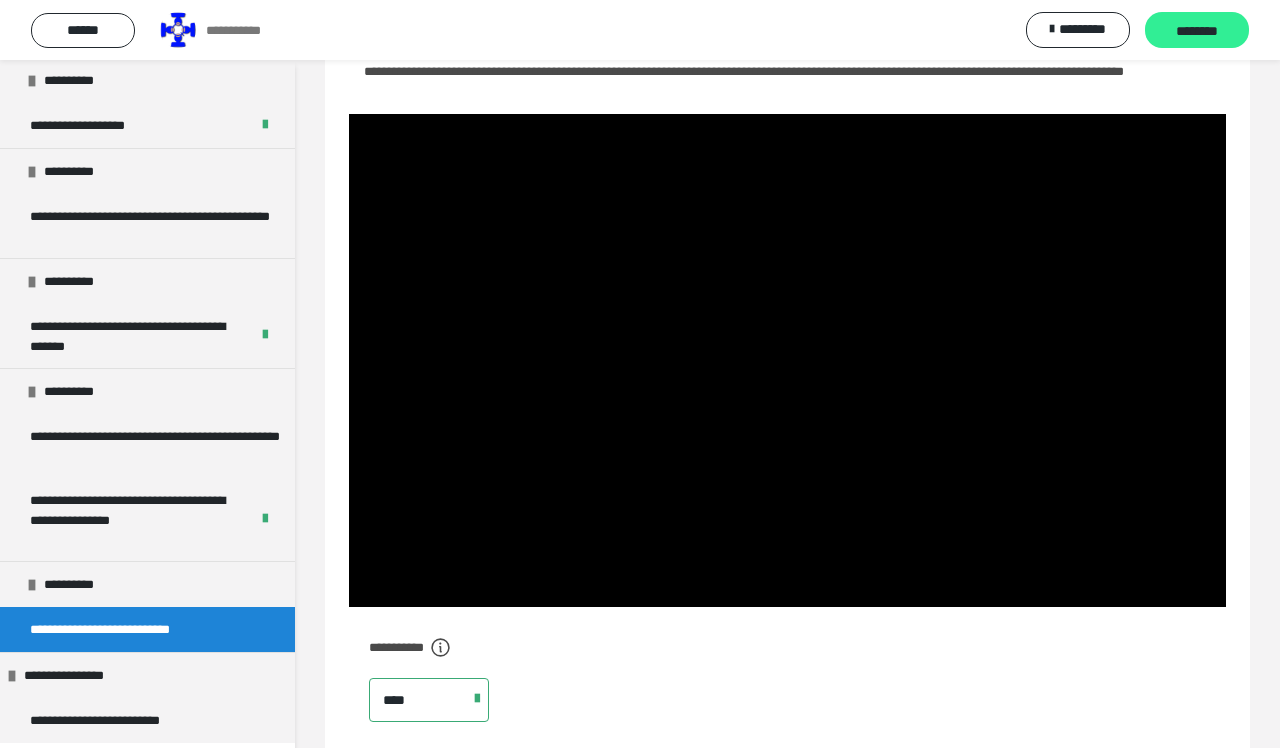 click on "********" at bounding box center (1197, 30) 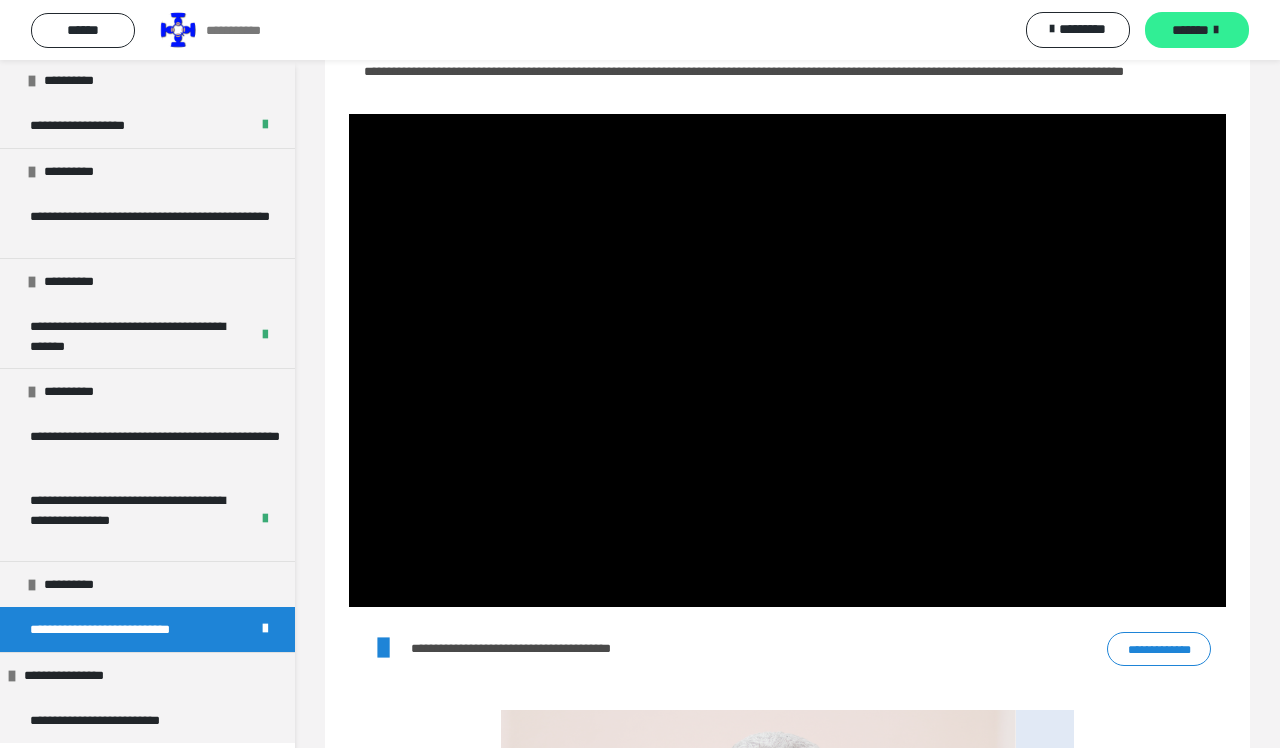 click on "*******" at bounding box center (1190, 30) 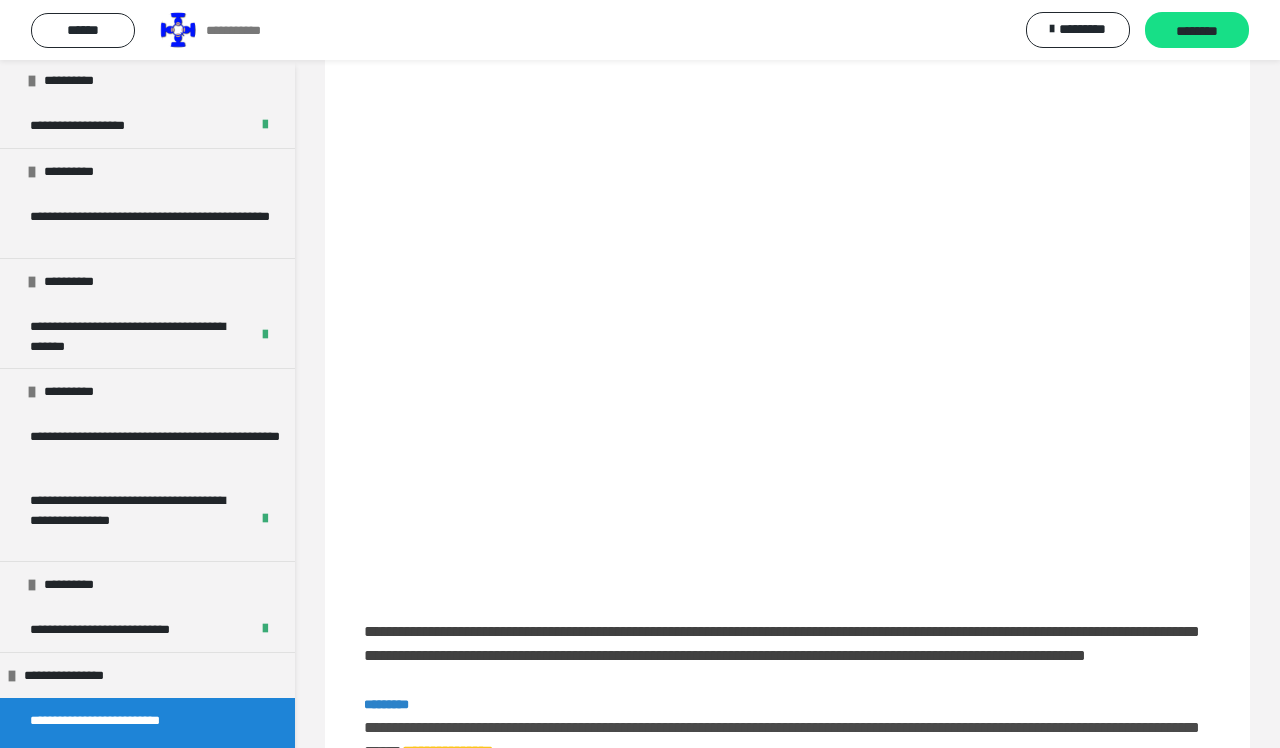 scroll, scrollTop: 125, scrollLeft: 0, axis: vertical 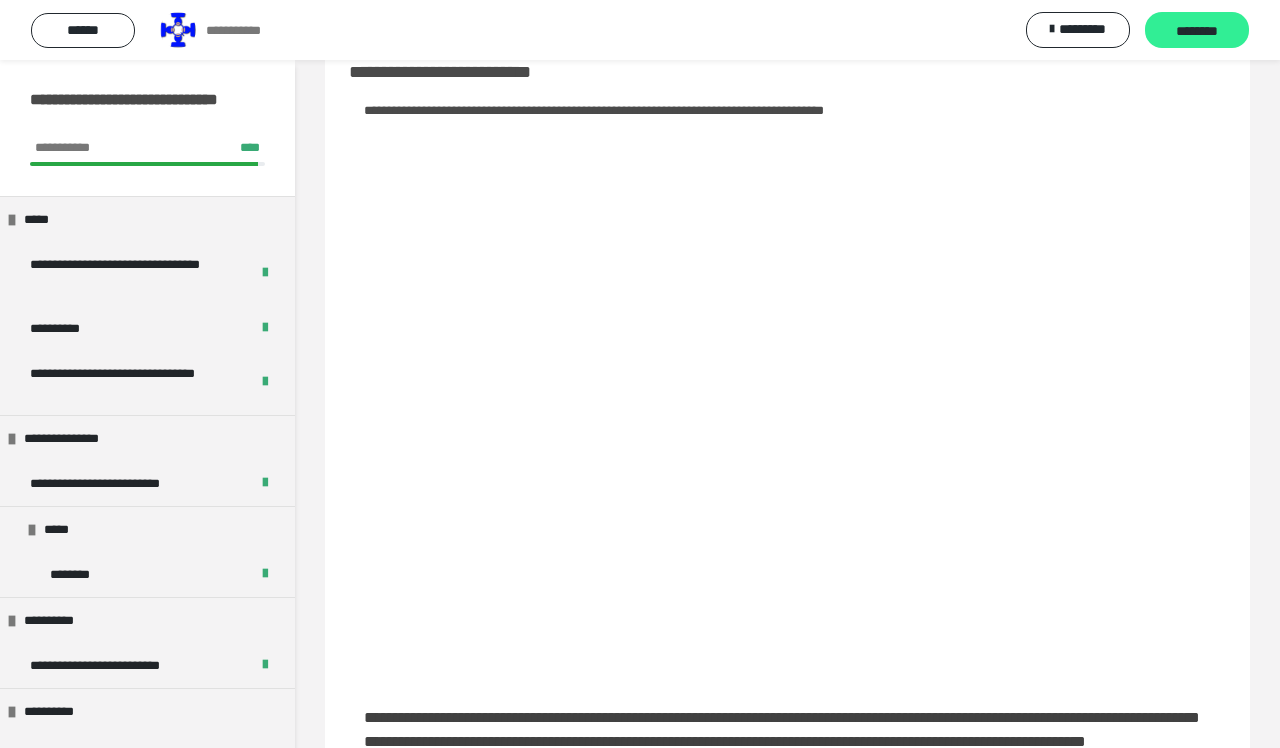 click on "********" at bounding box center [1197, 31] 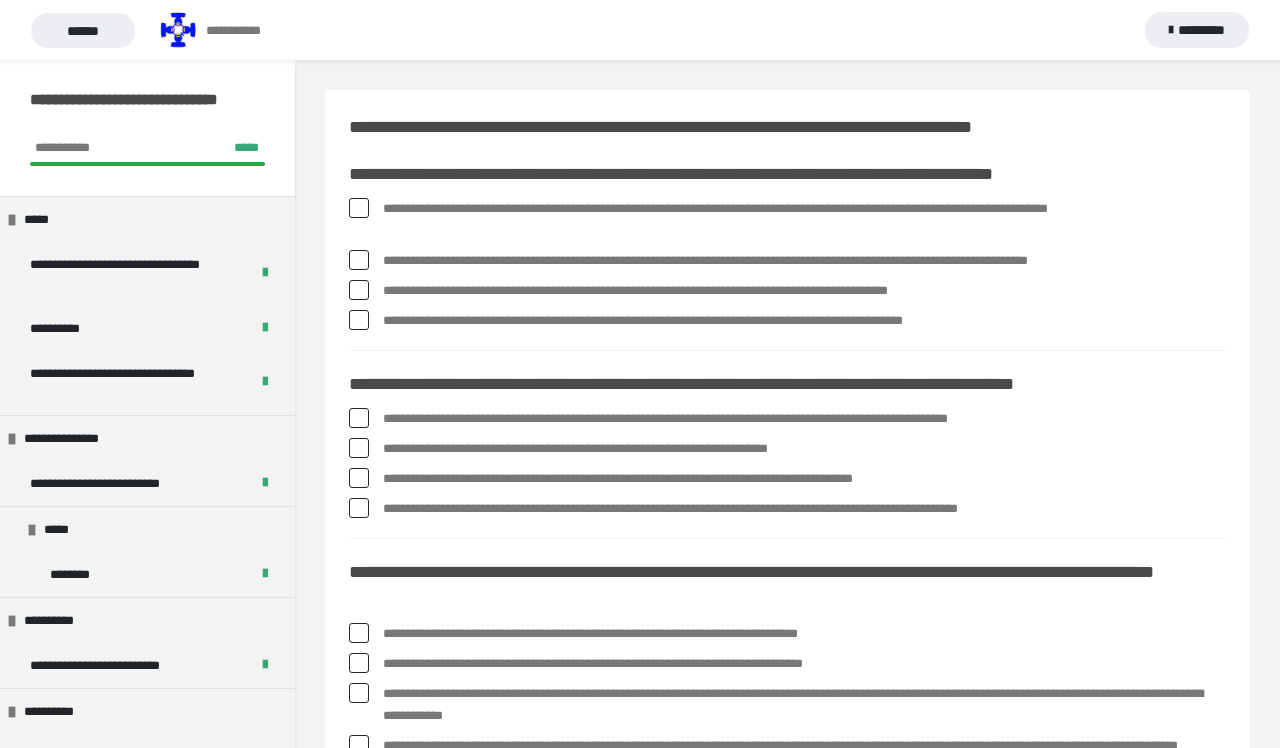 scroll, scrollTop: 0, scrollLeft: 0, axis: both 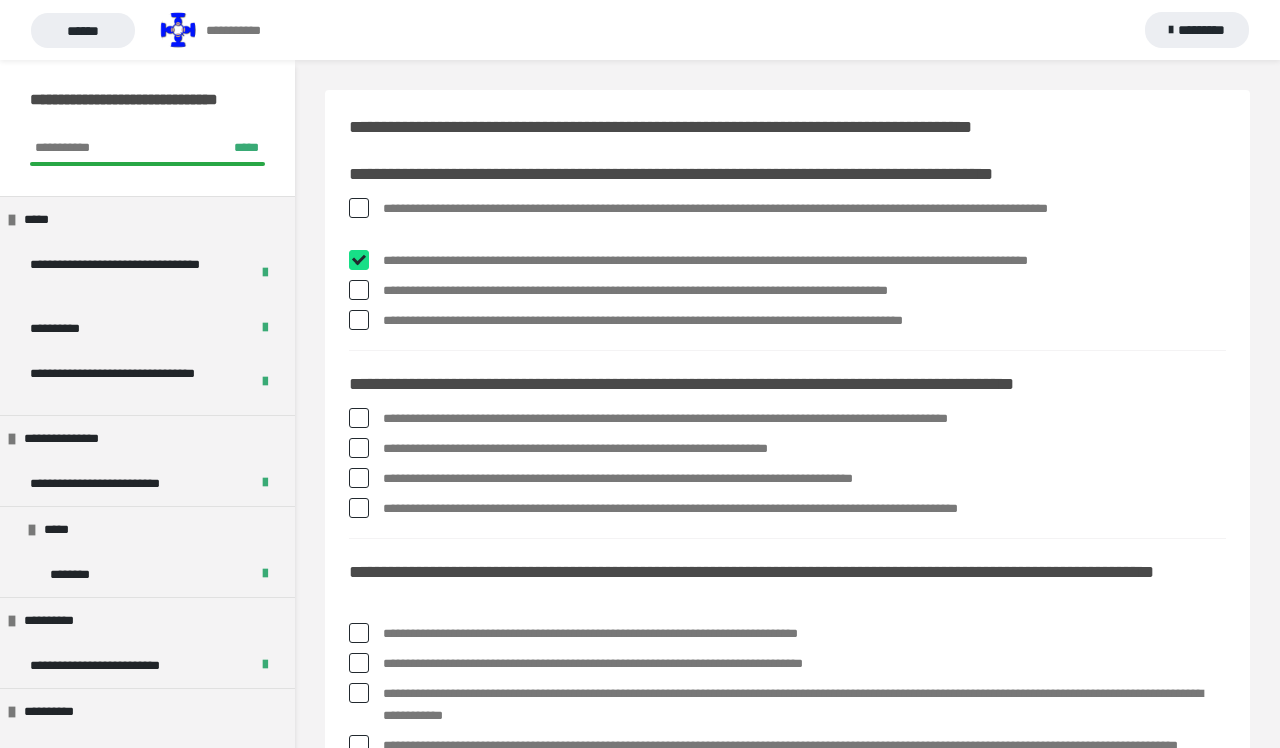 checkbox on "****" 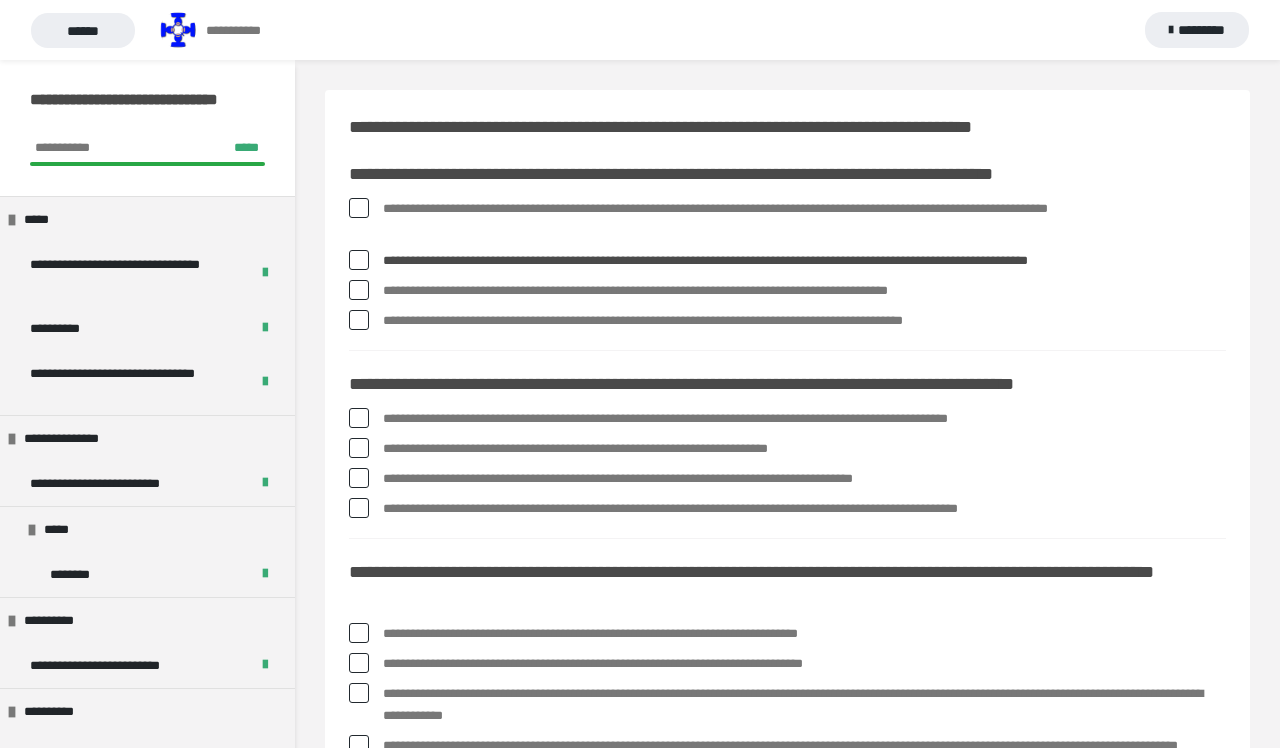 click at bounding box center [359, 290] 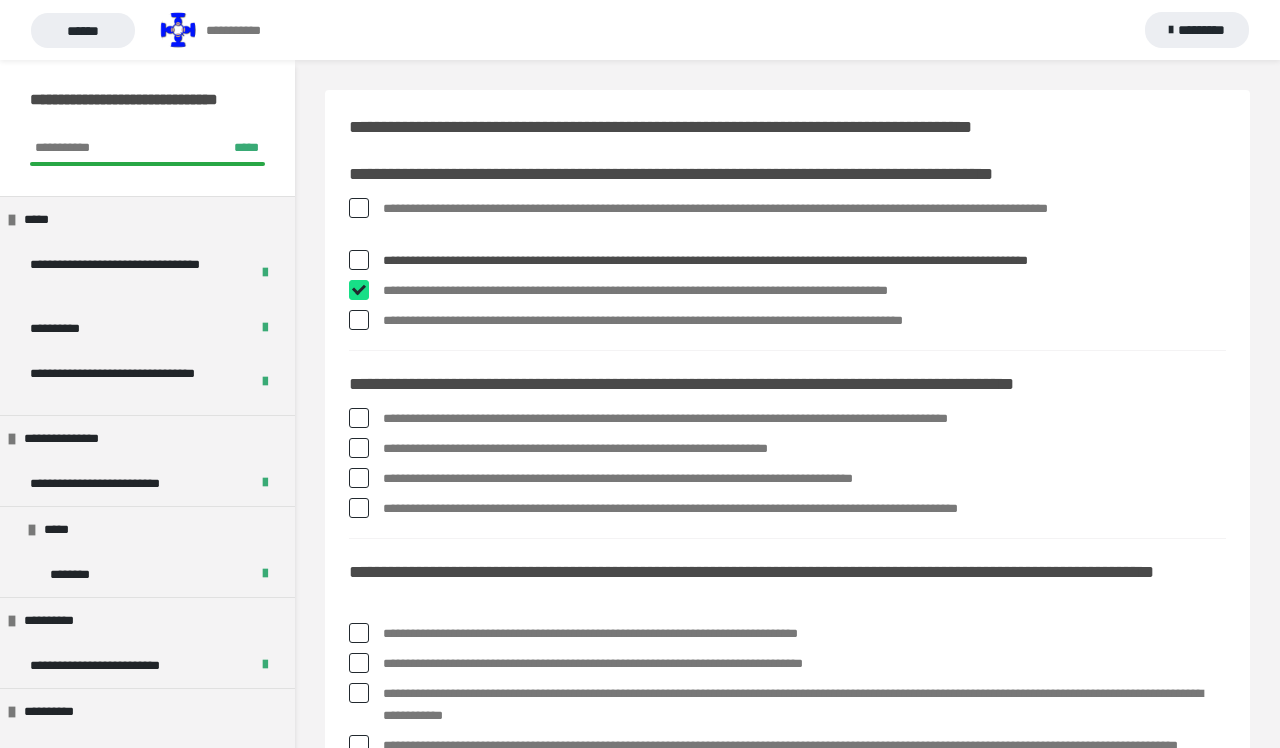 checkbox on "****" 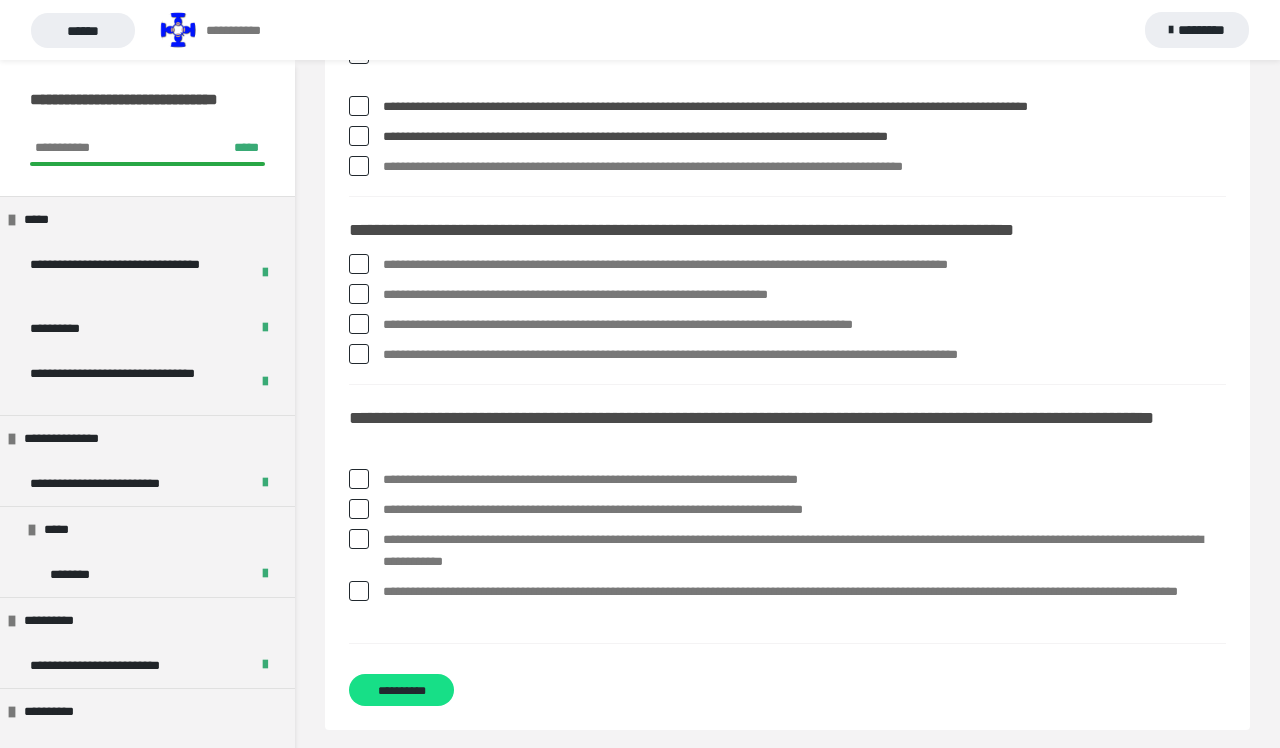 scroll, scrollTop: 158, scrollLeft: 0, axis: vertical 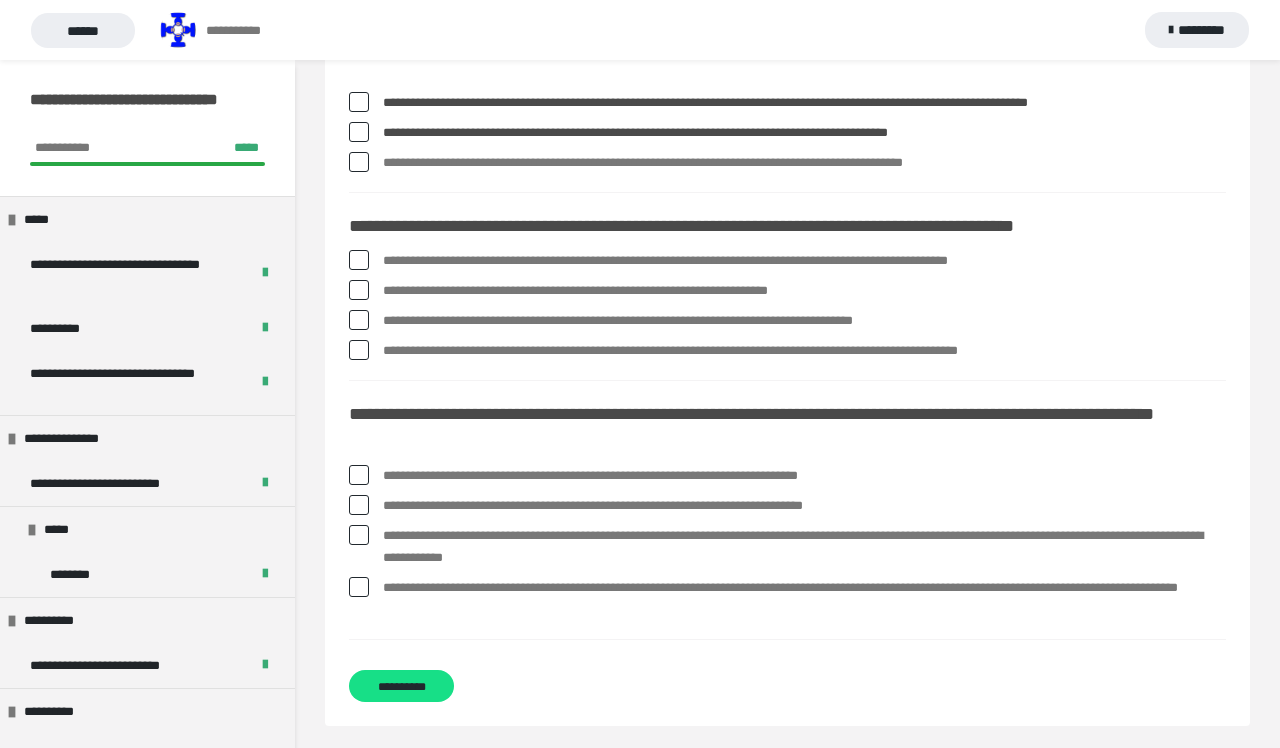click at bounding box center [359, 260] 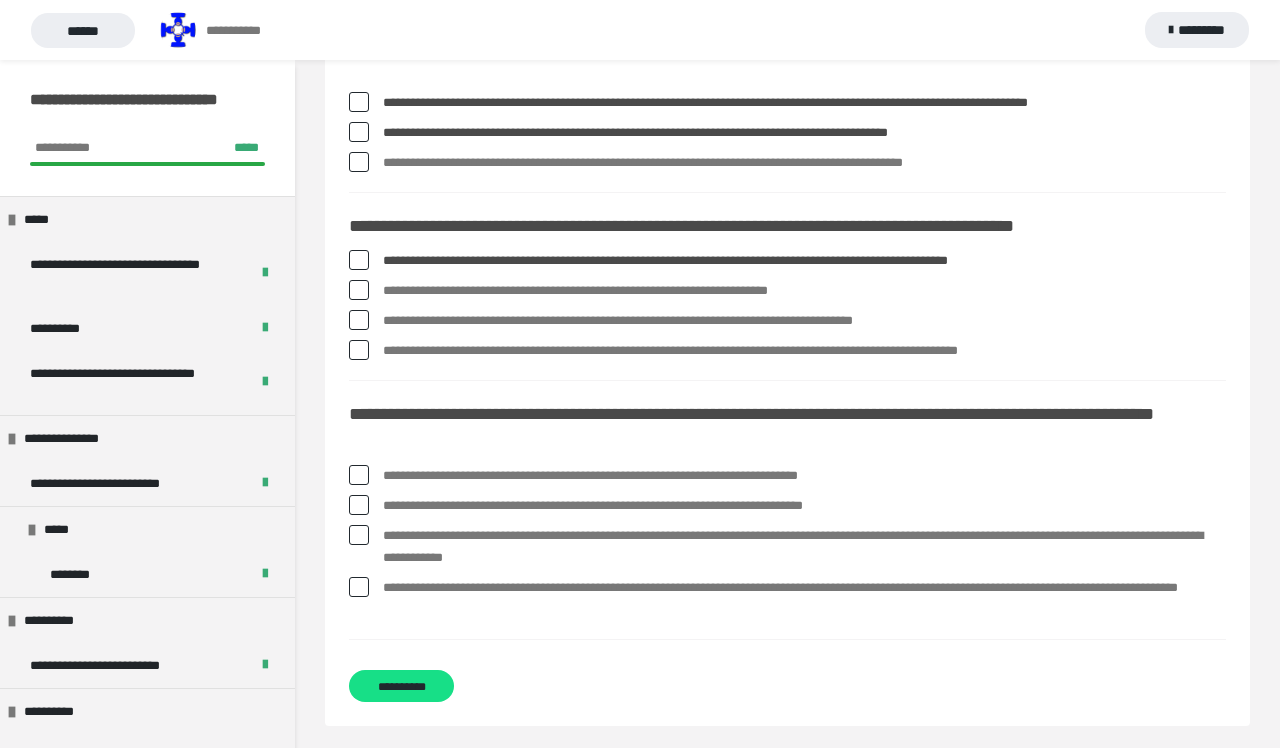 click at bounding box center [359, 320] 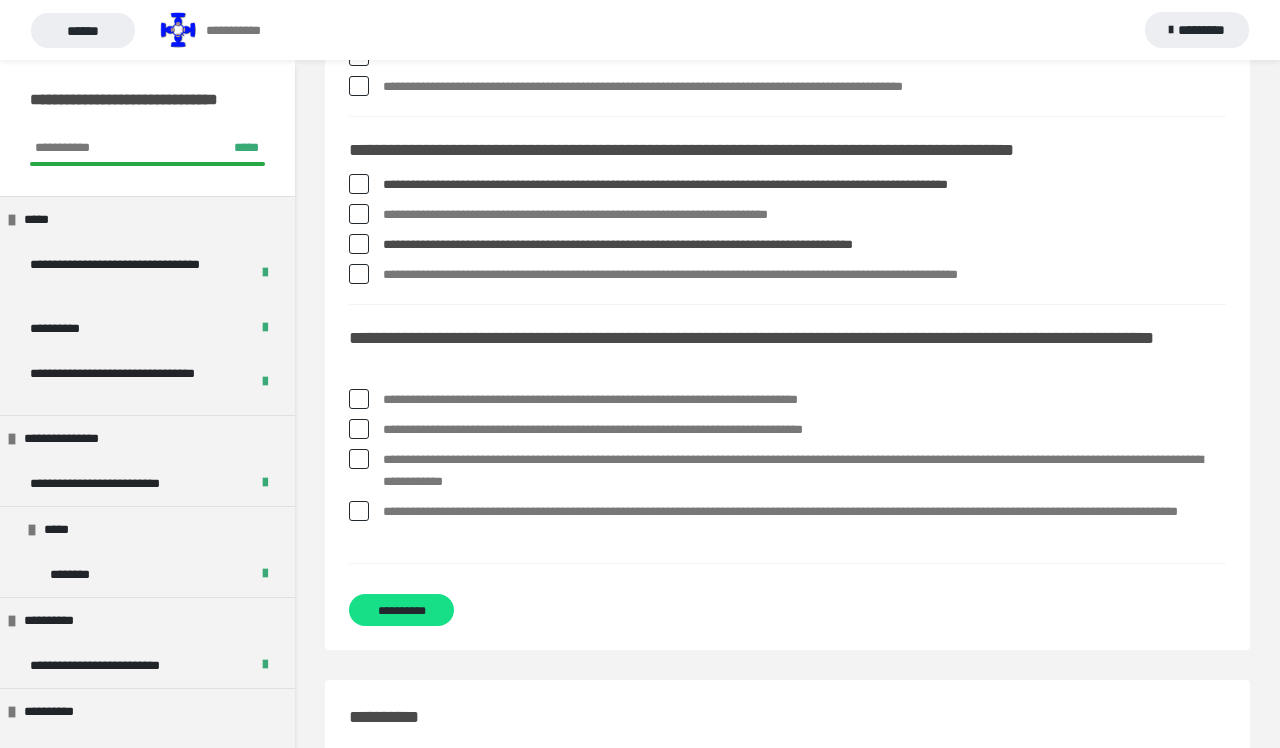 scroll, scrollTop: 240, scrollLeft: 0, axis: vertical 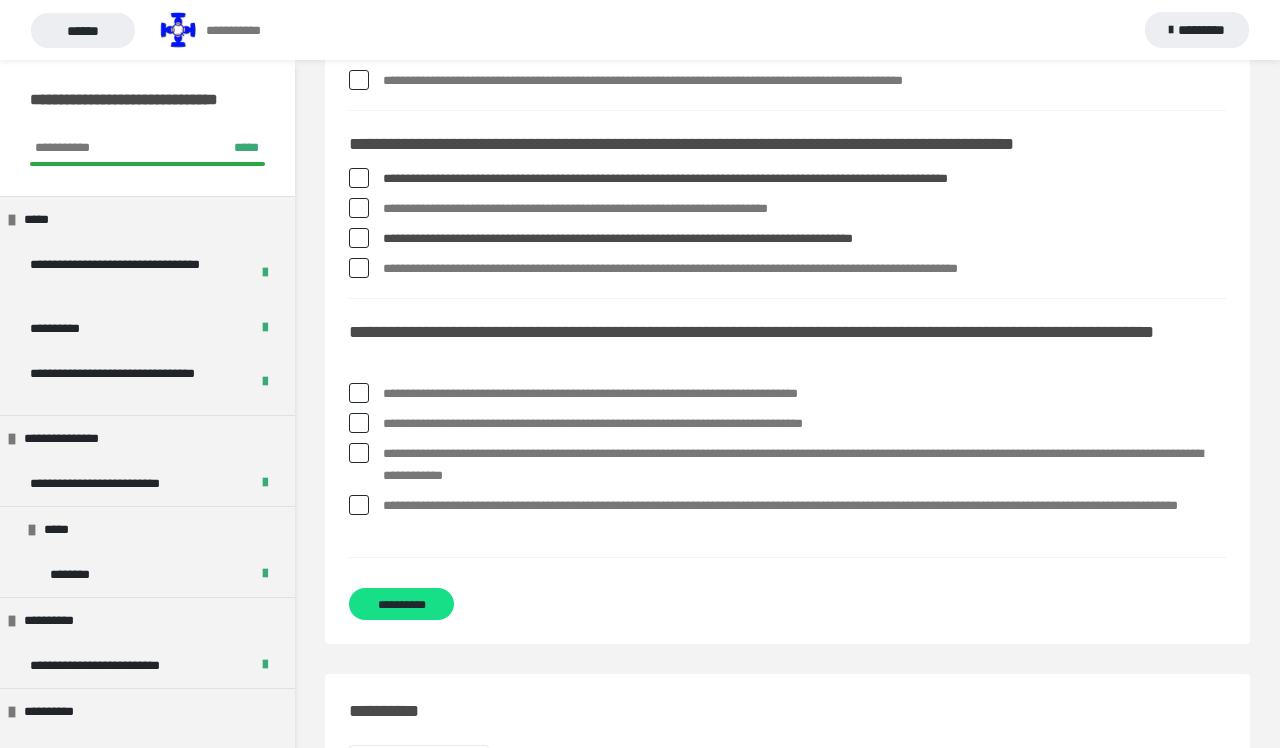 click at bounding box center (359, 423) 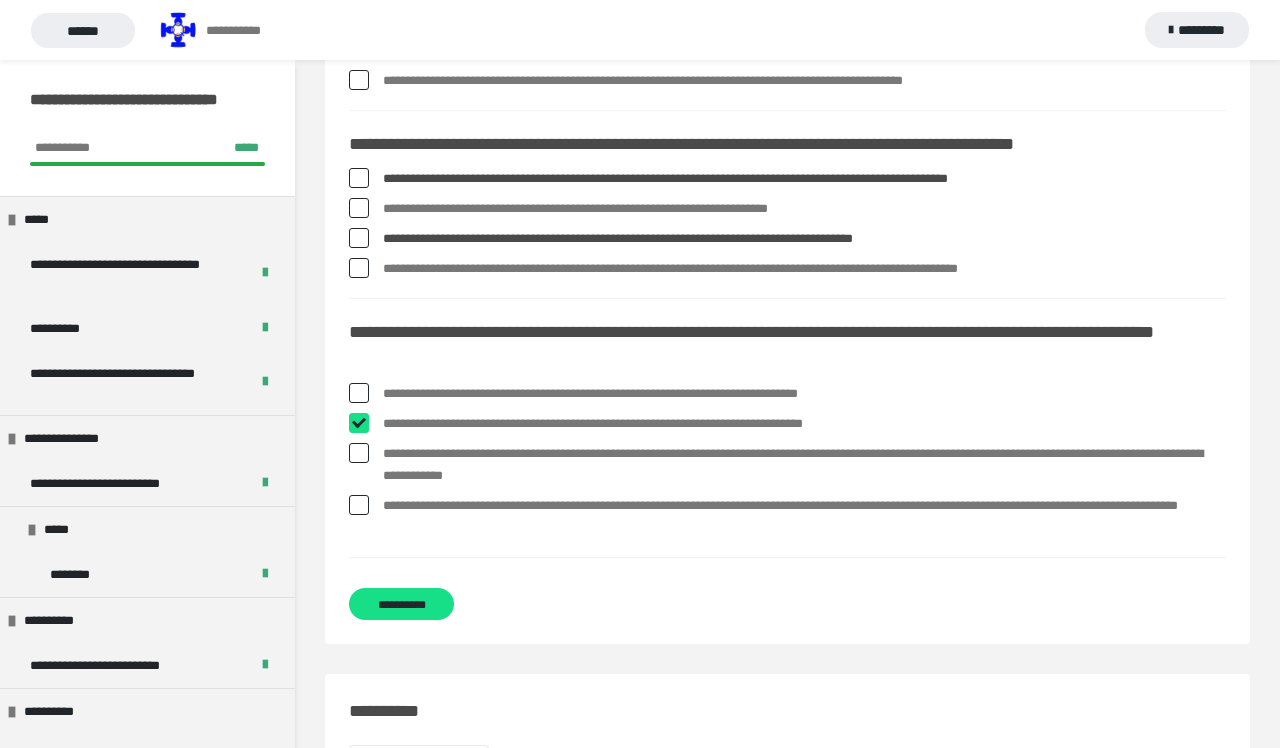 checkbox on "****" 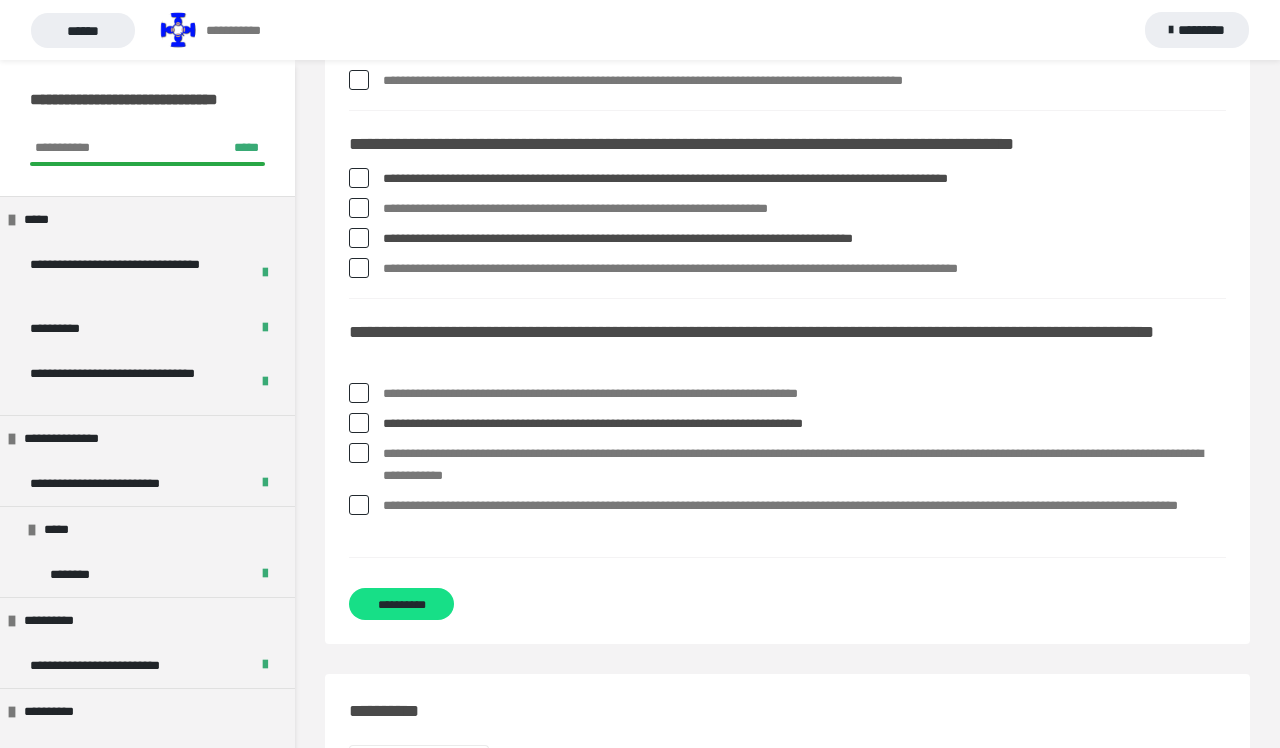 click at bounding box center (359, 453) 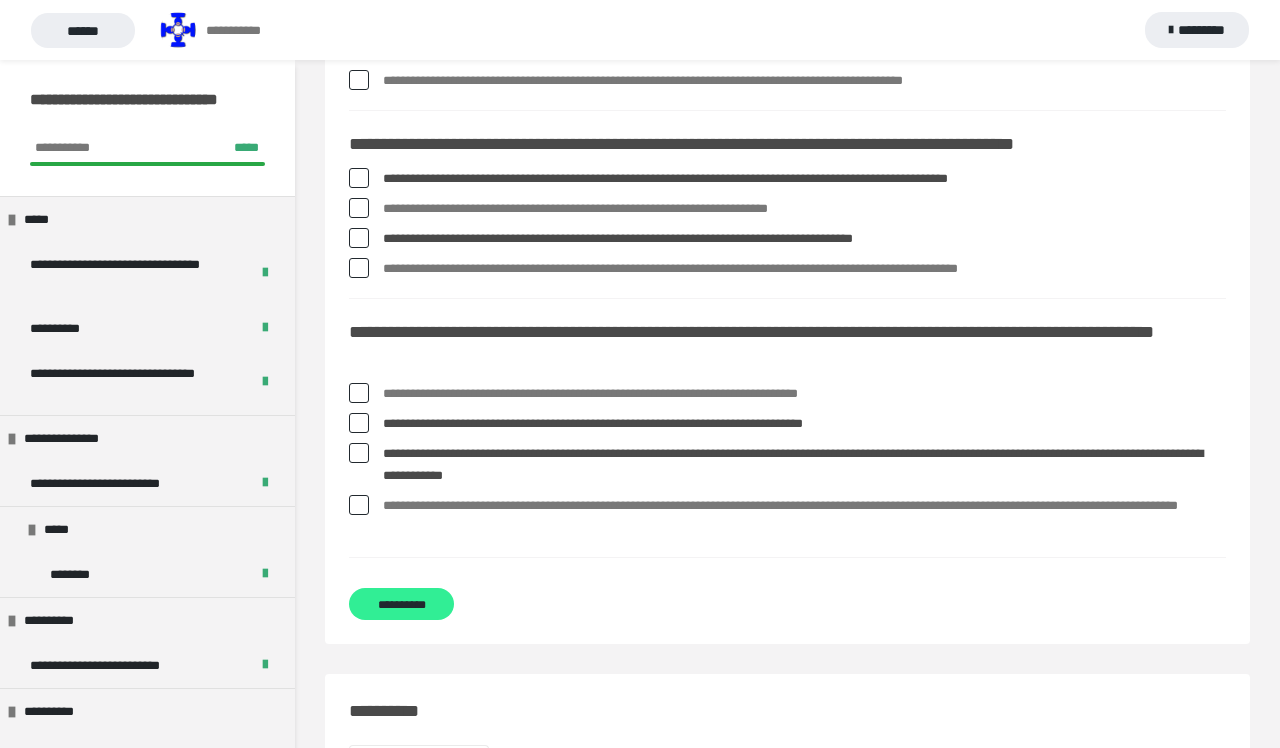 click on "**********" at bounding box center [401, 604] 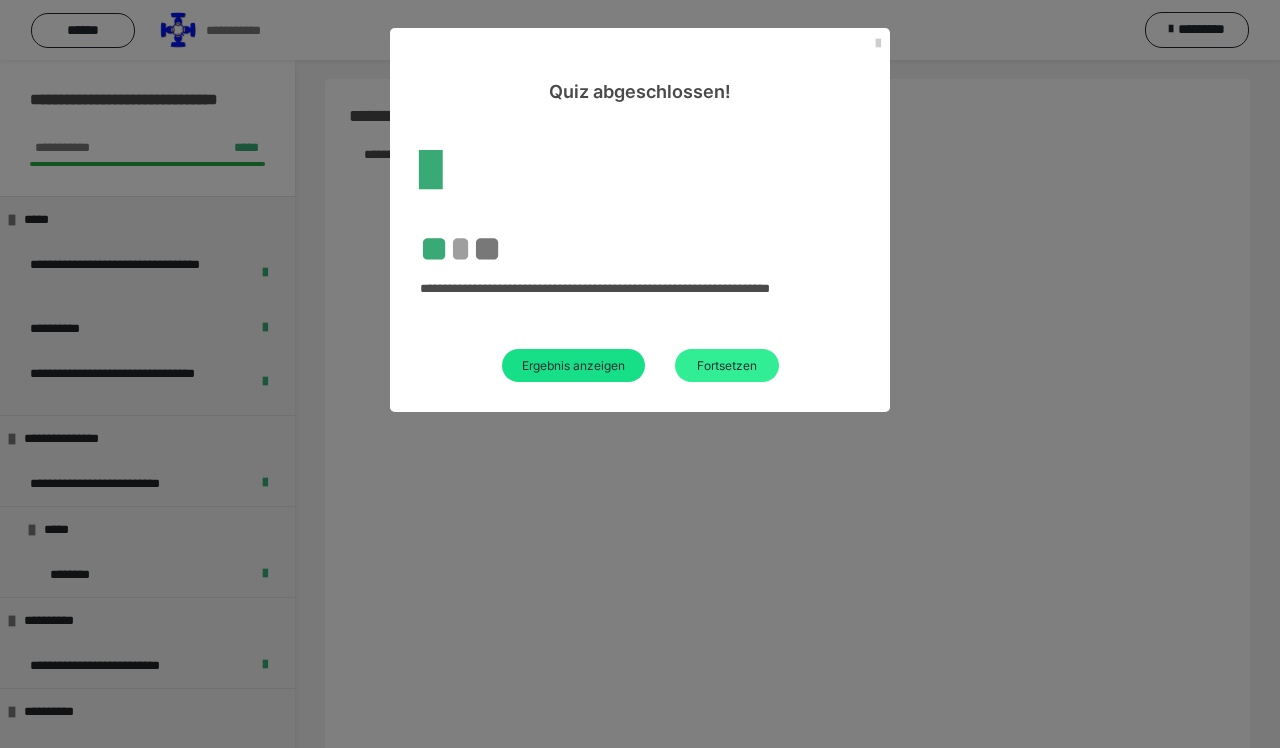 click on "Fortsetzen" at bounding box center (727, 365) 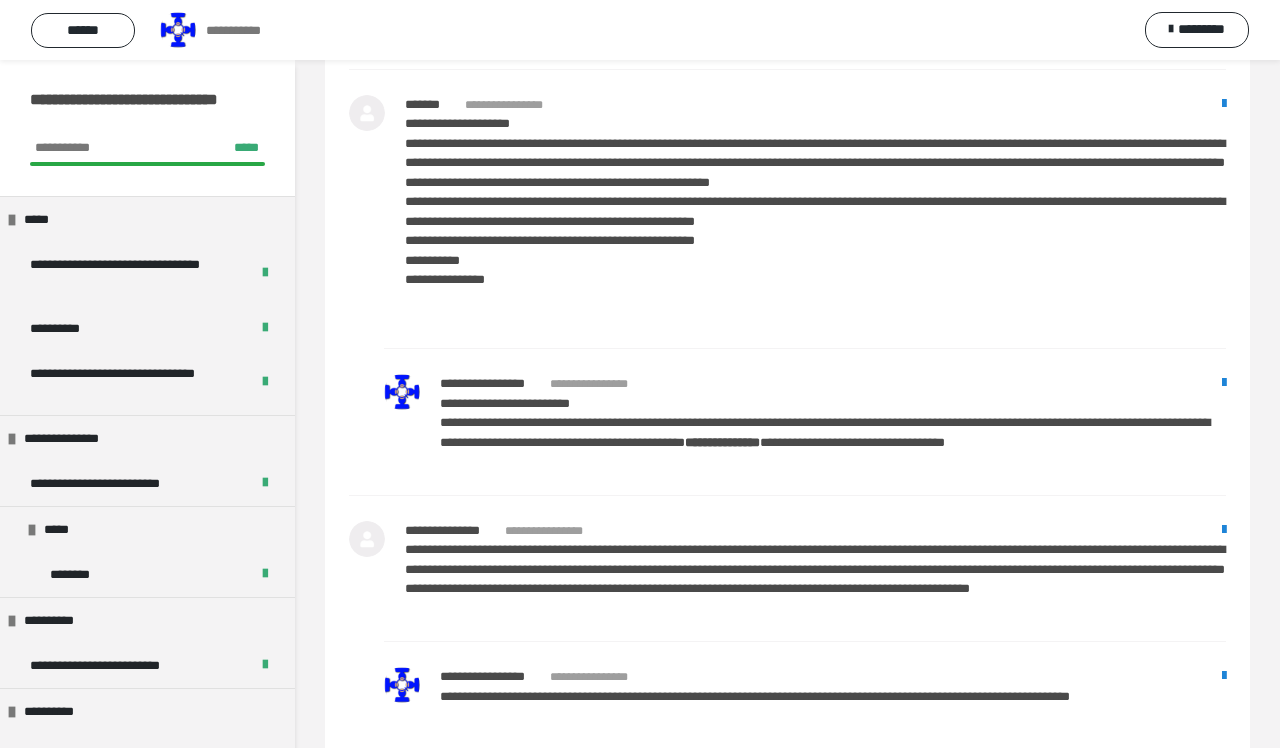 scroll, scrollTop: 3577, scrollLeft: 0, axis: vertical 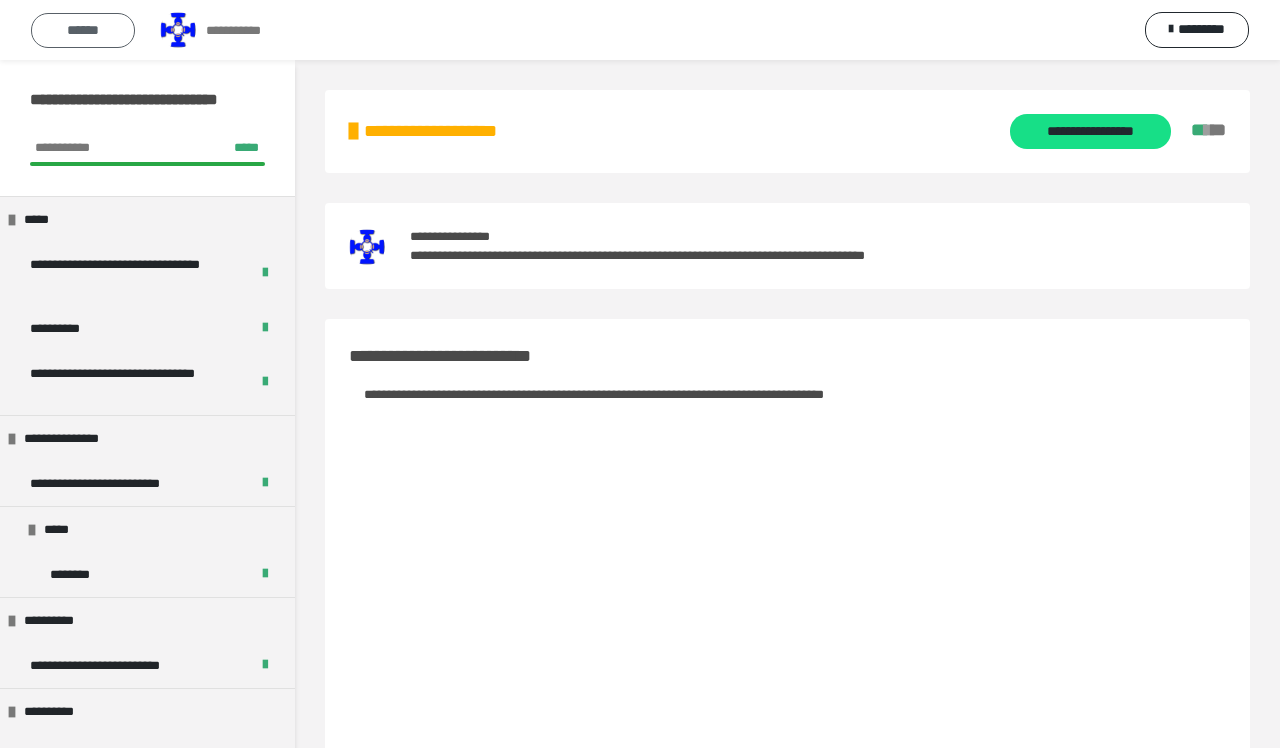 click on "******" at bounding box center [83, 30] 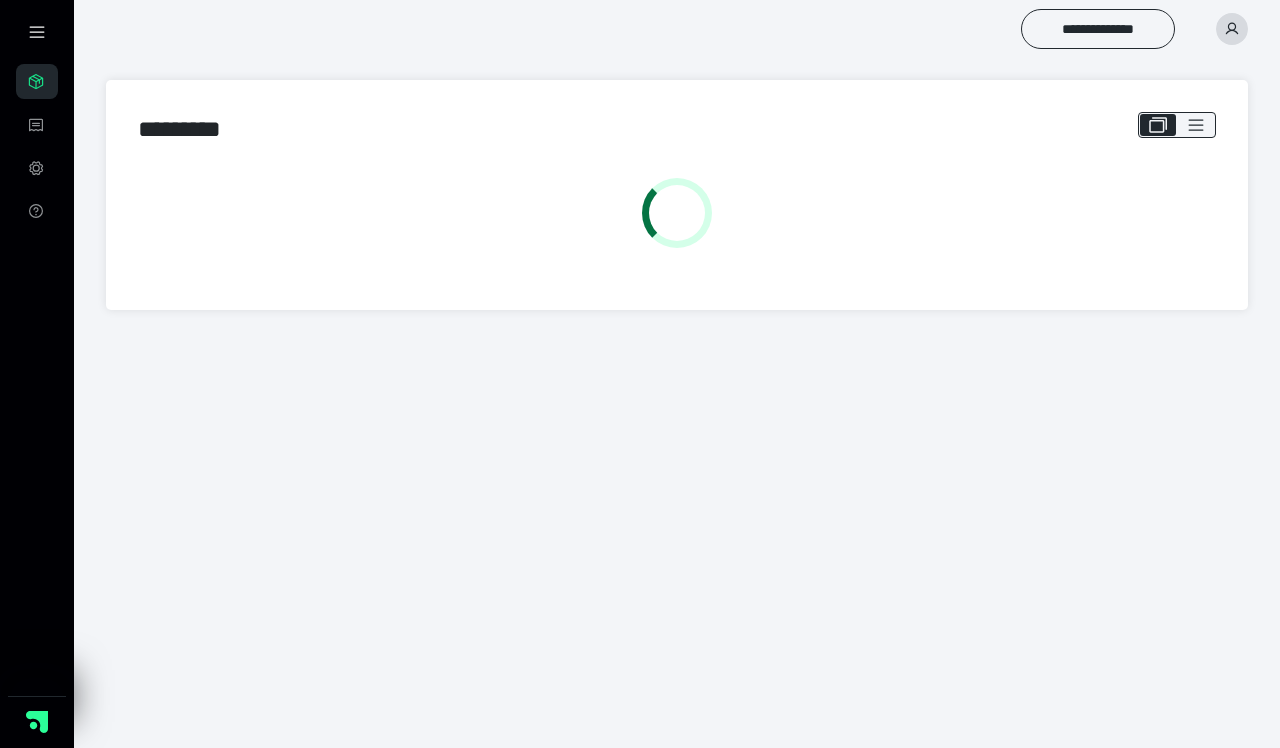 scroll, scrollTop: 0, scrollLeft: 0, axis: both 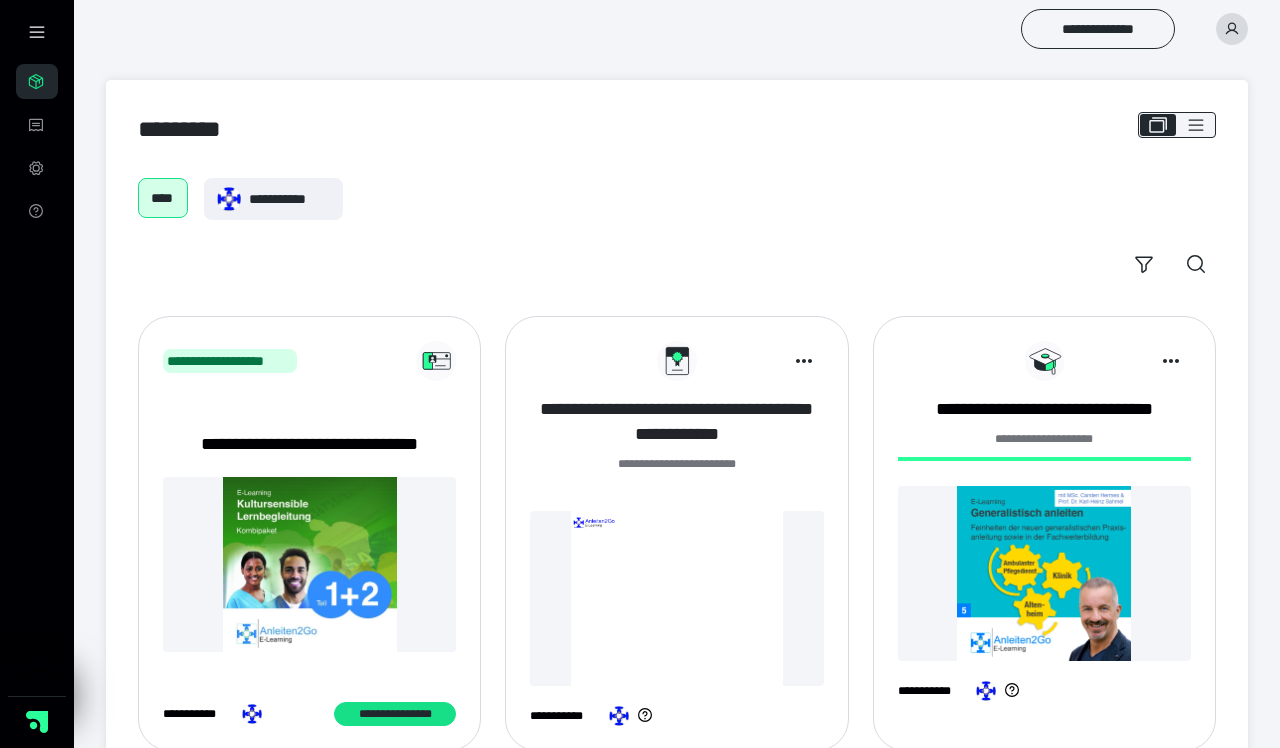 click on "**********" at bounding box center (676, 422) 